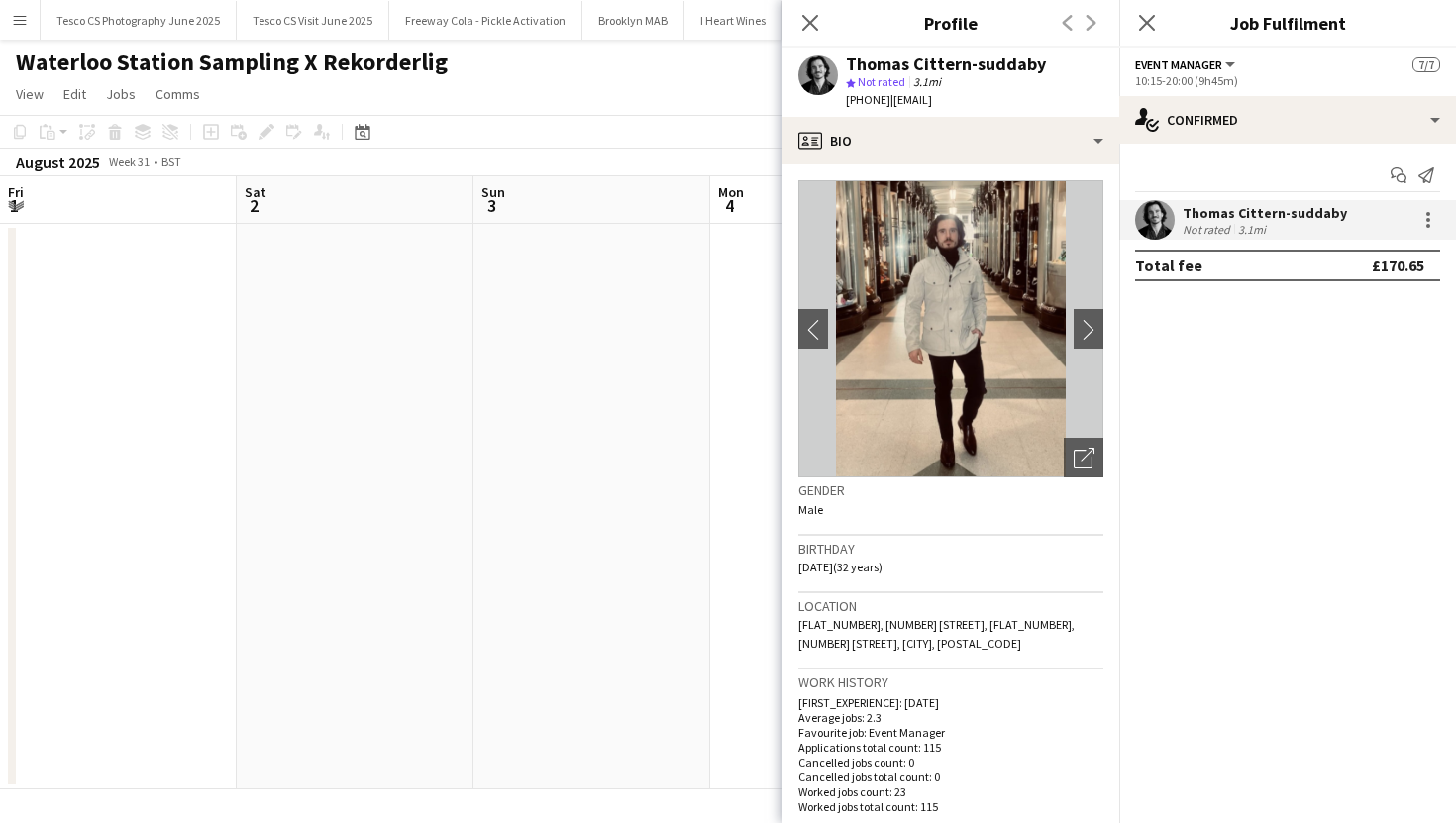 scroll, scrollTop: 0, scrollLeft: 0, axis: both 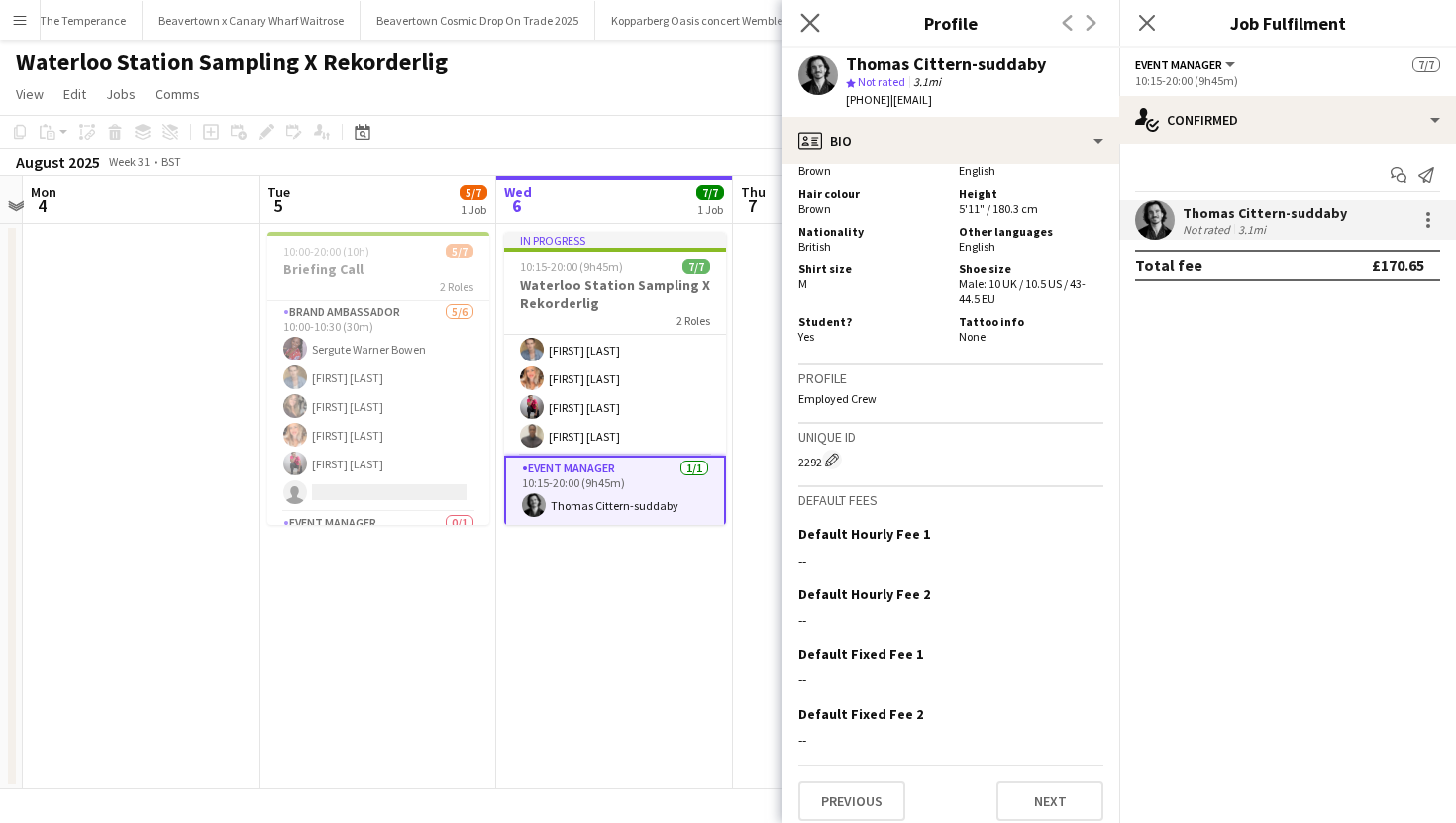 click on "Close pop-in" 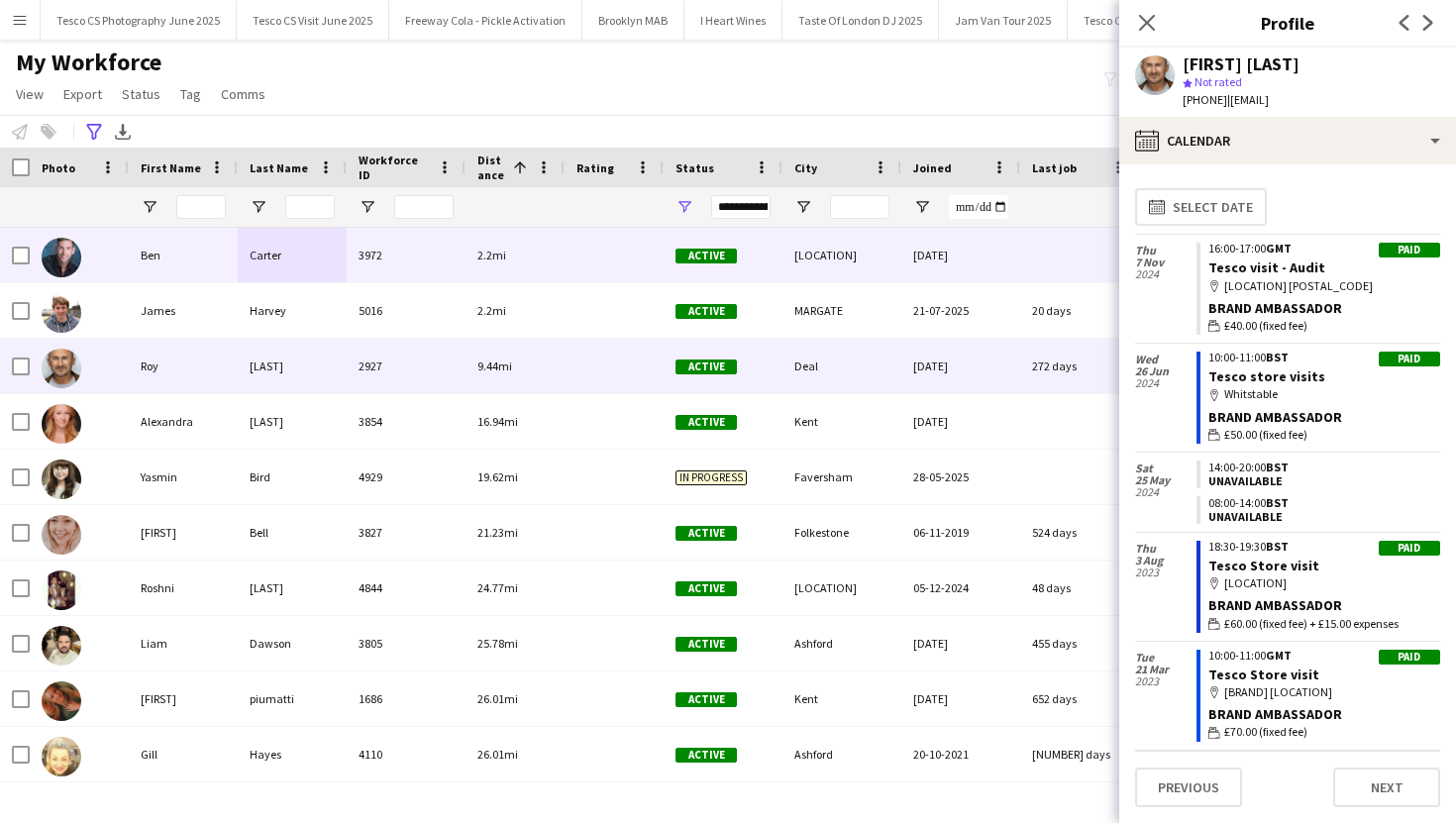 scroll, scrollTop: 0, scrollLeft: 0, axis: both 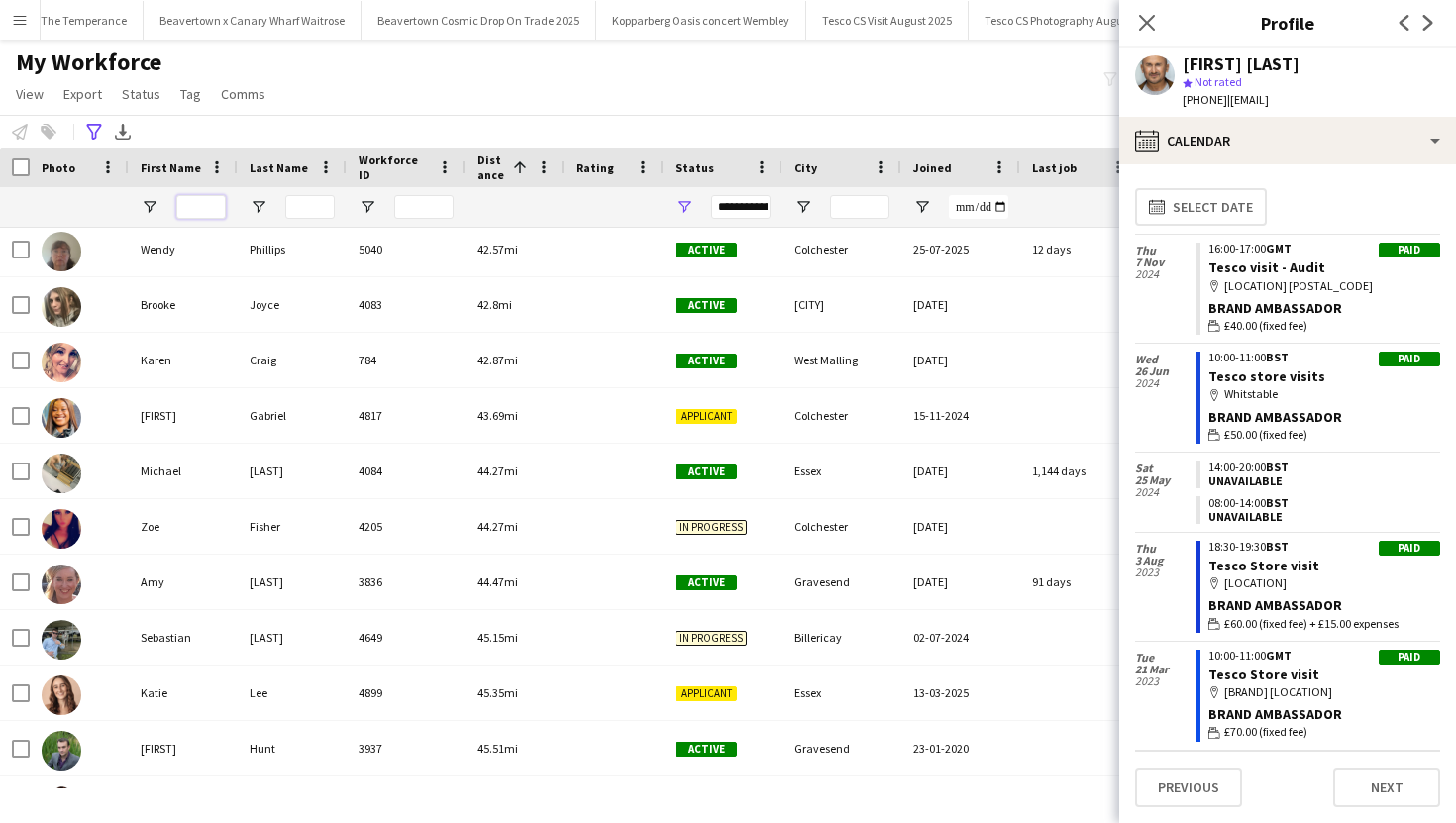 click at bounding box center (201, 207) 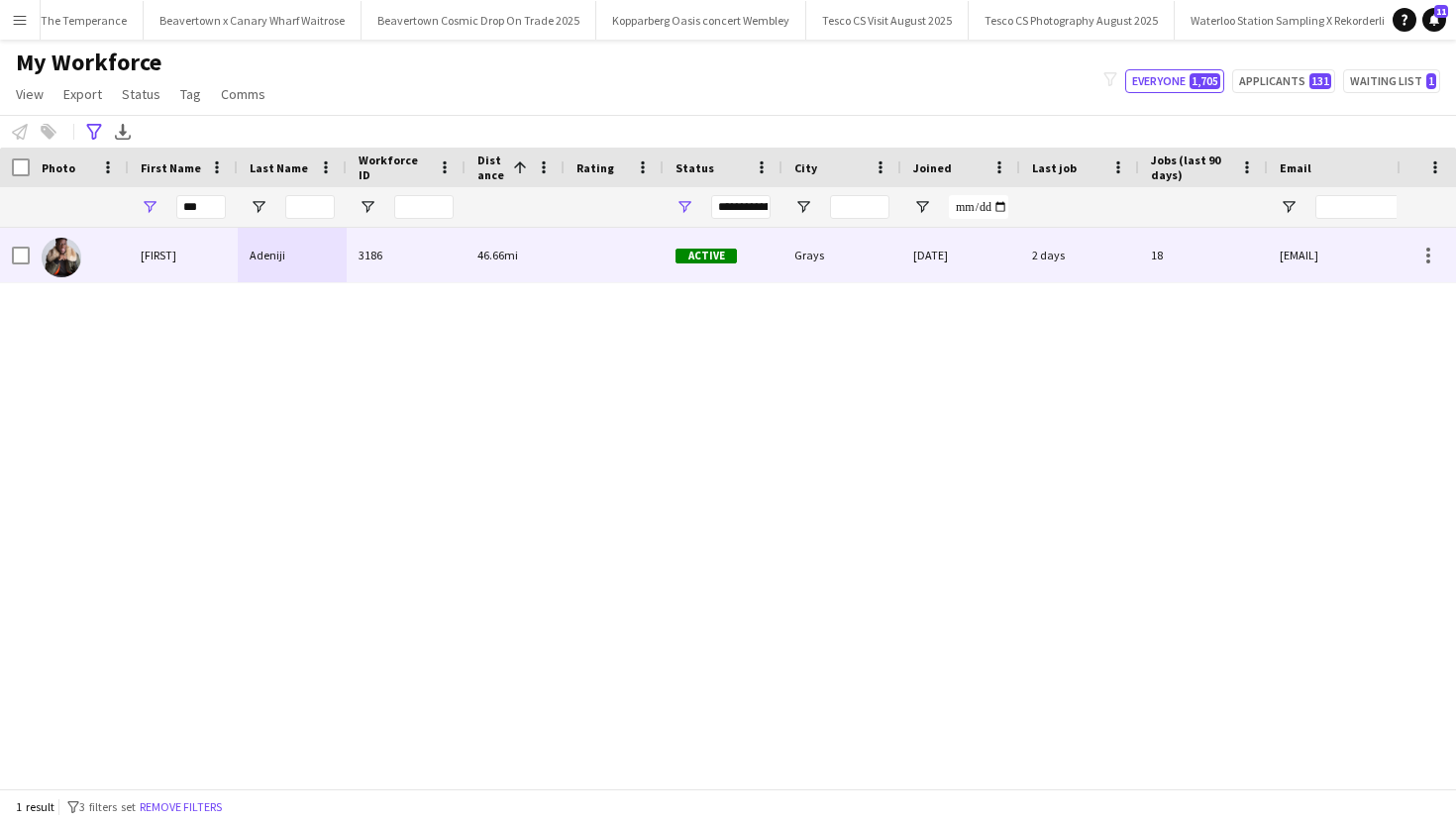 click on "3186" at bounding box center [406, 255] 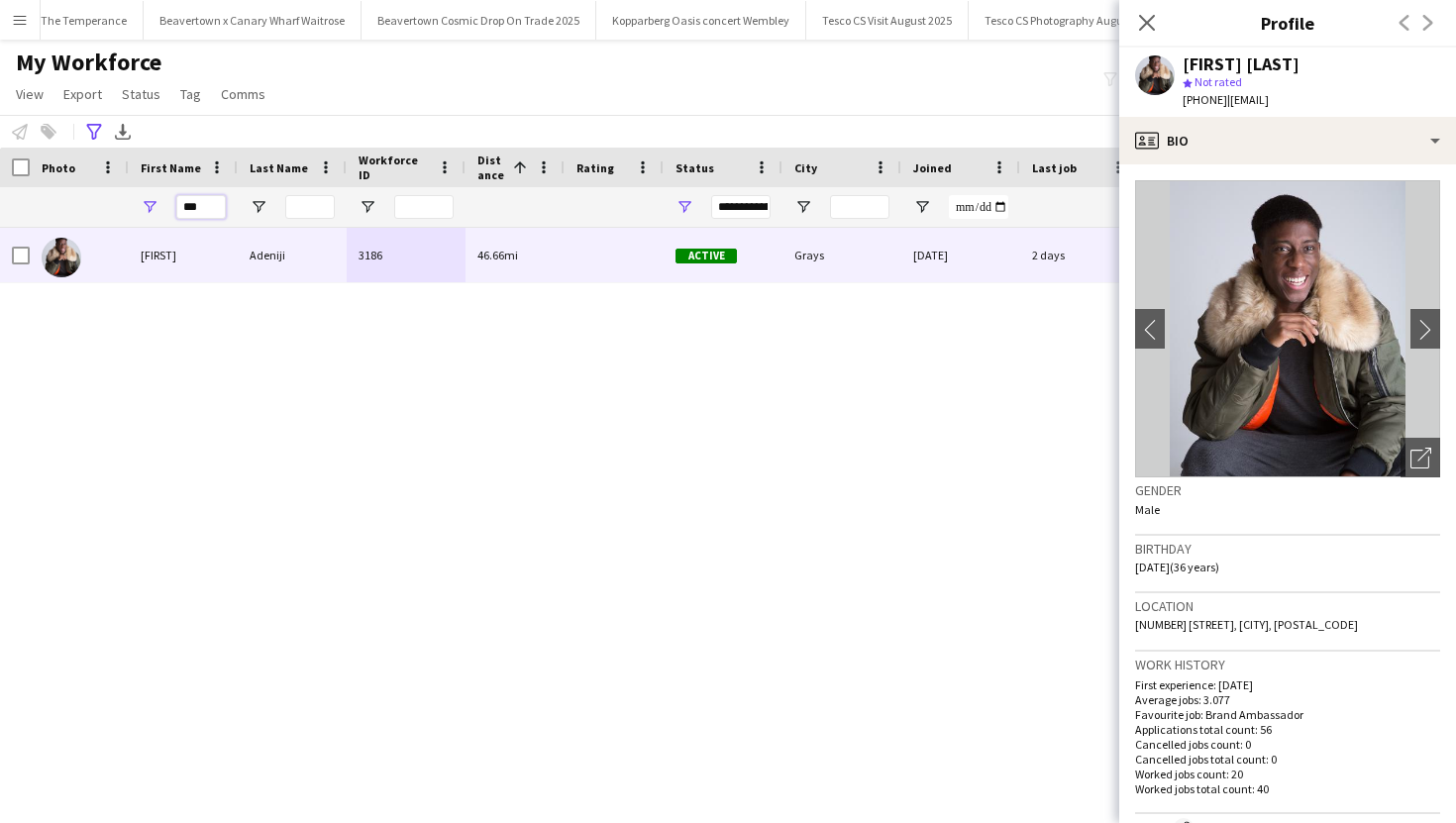 click on "***" at bounding box center (201, 207) 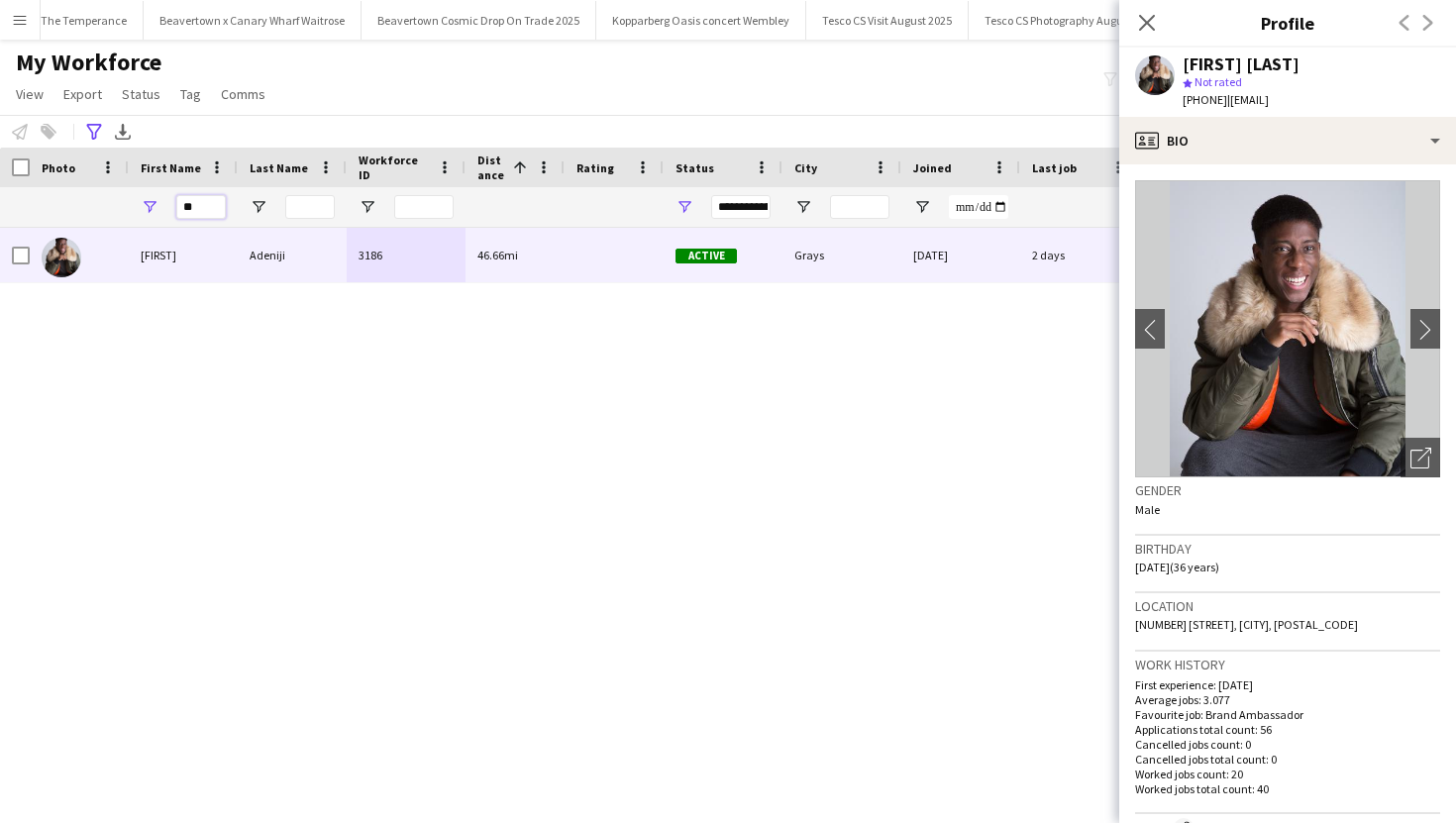 type on "*" 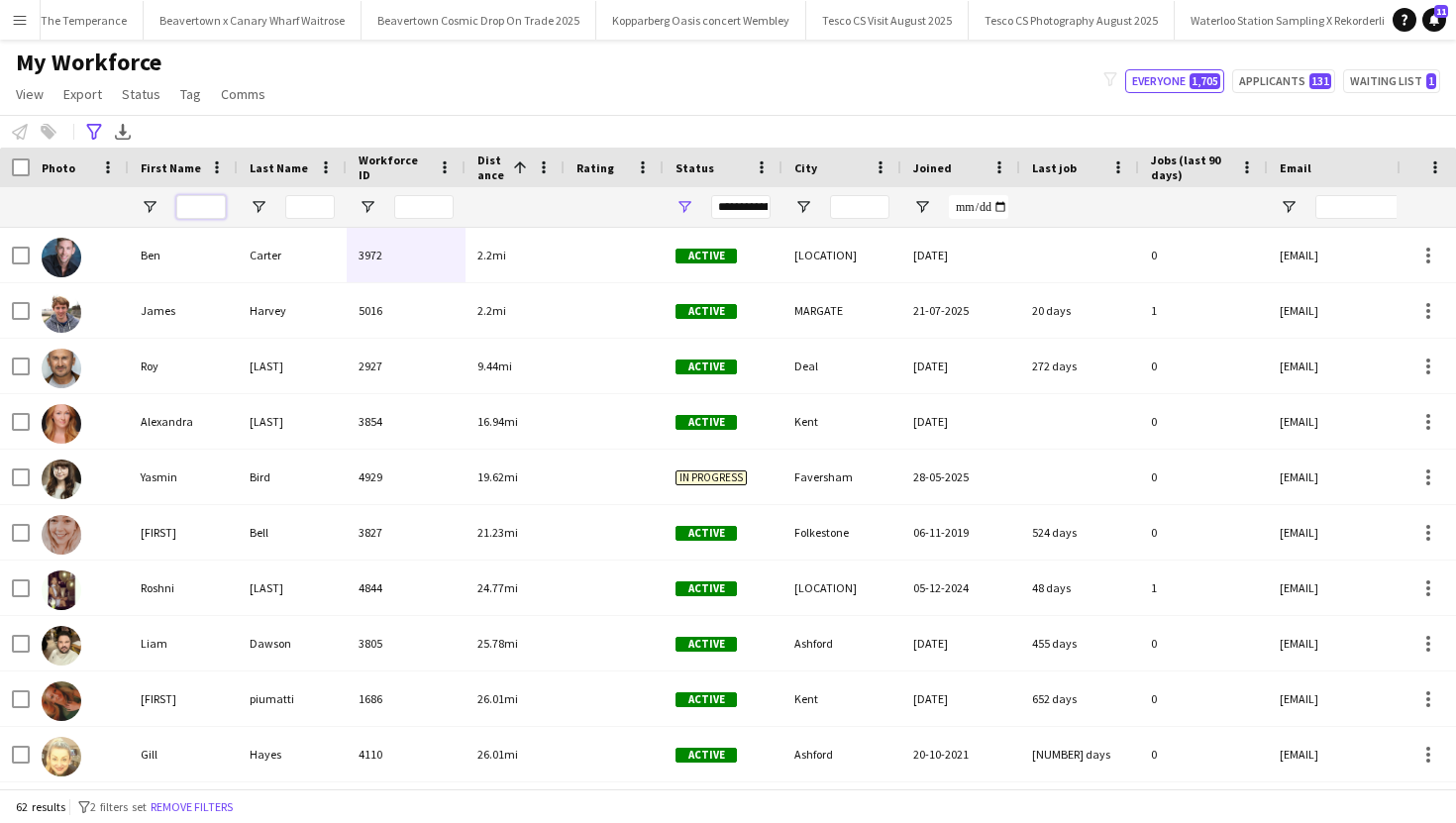 type 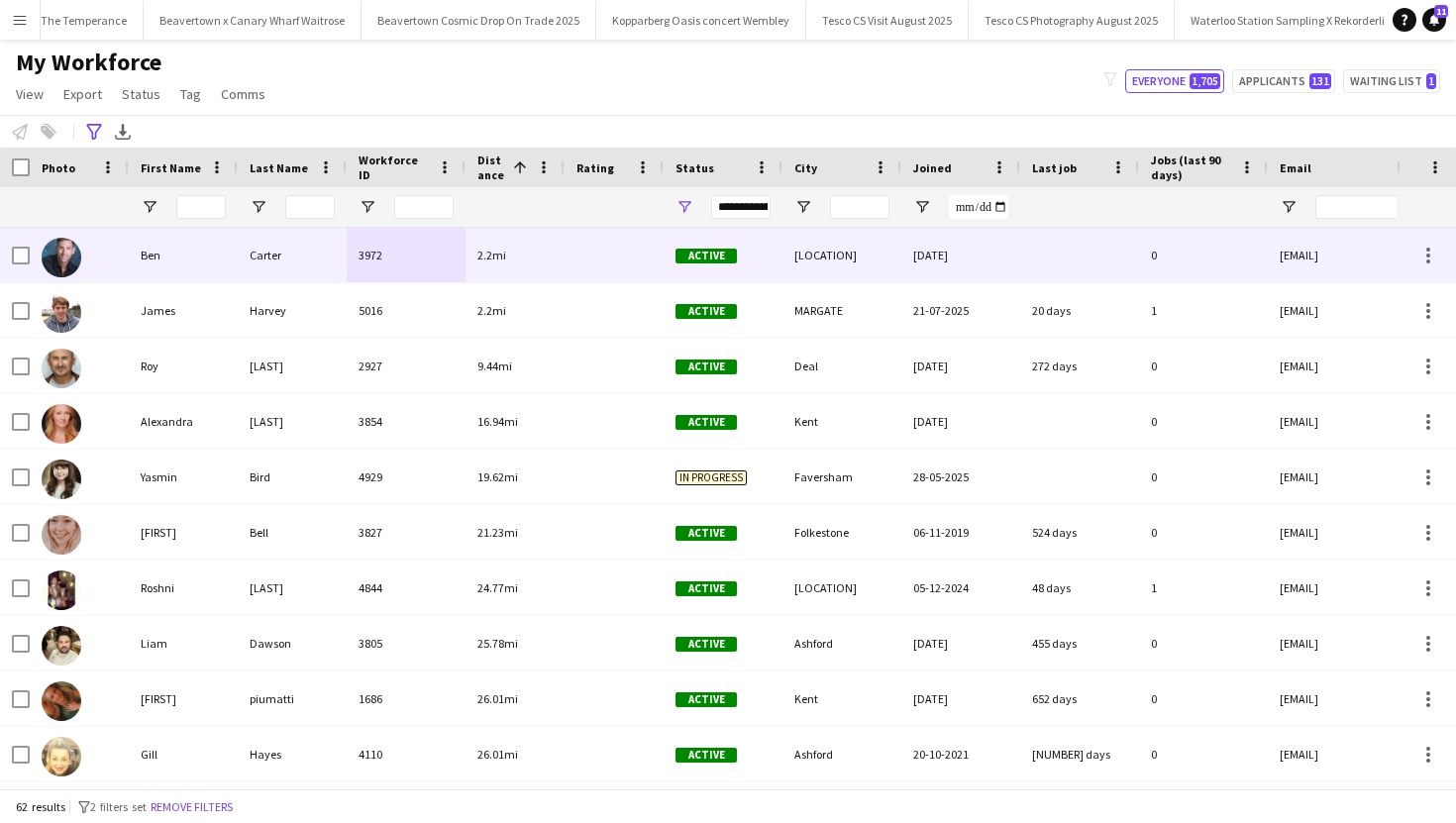 click at bounding box center [614, 255] 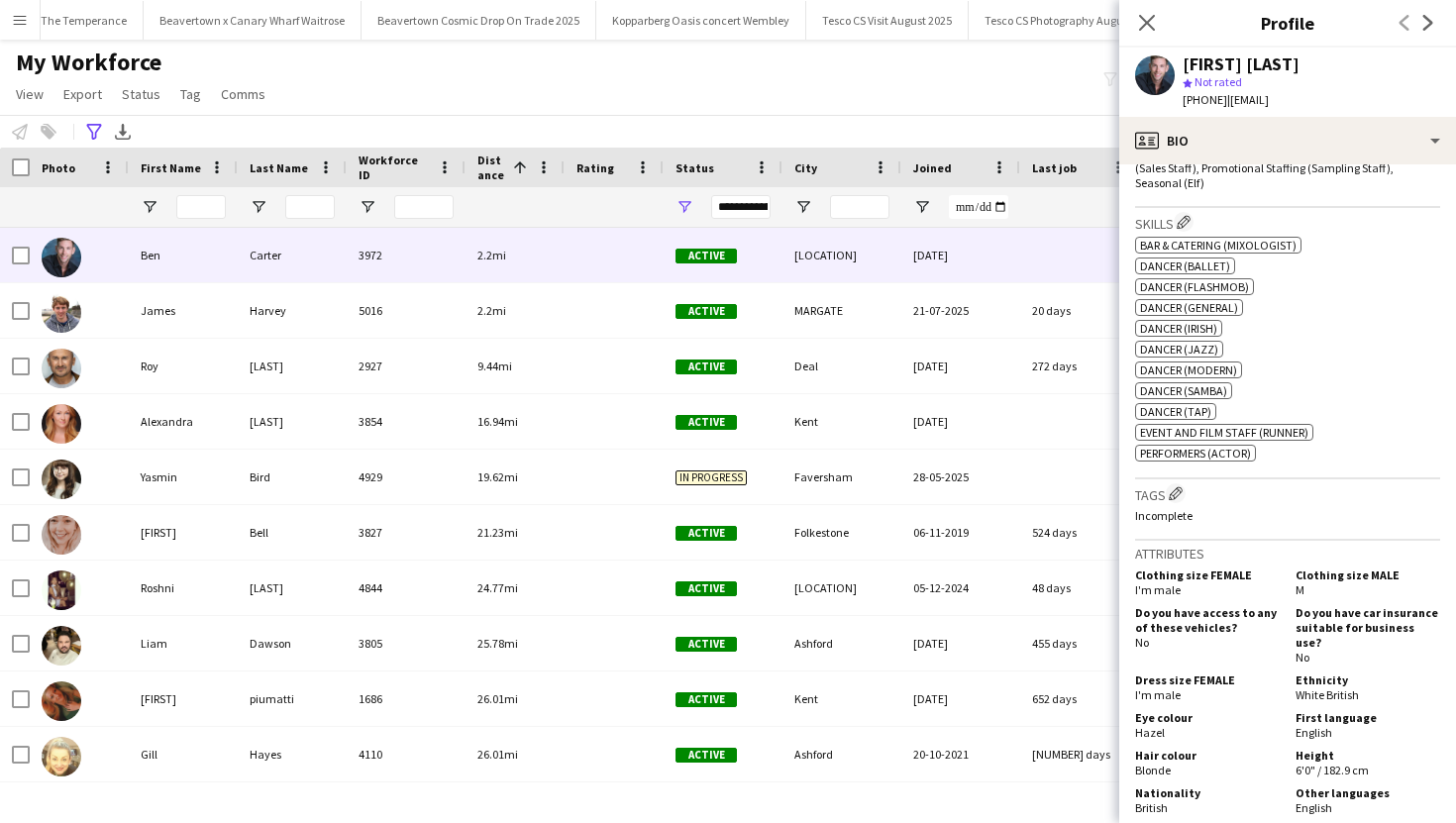 scroll, scrollTop: 1402, scrollLeft: 0, axis: vertical 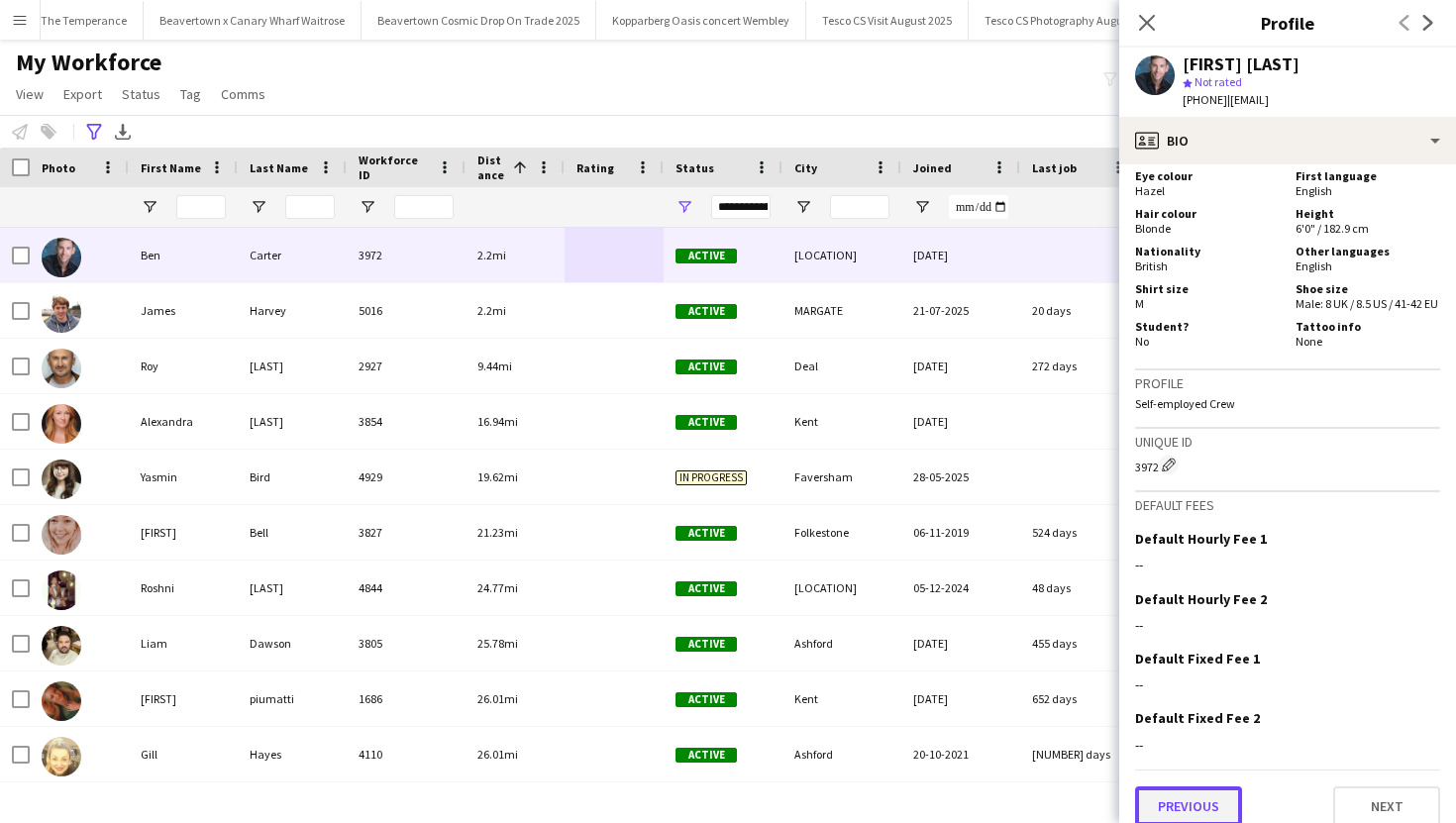 click on "Previous" 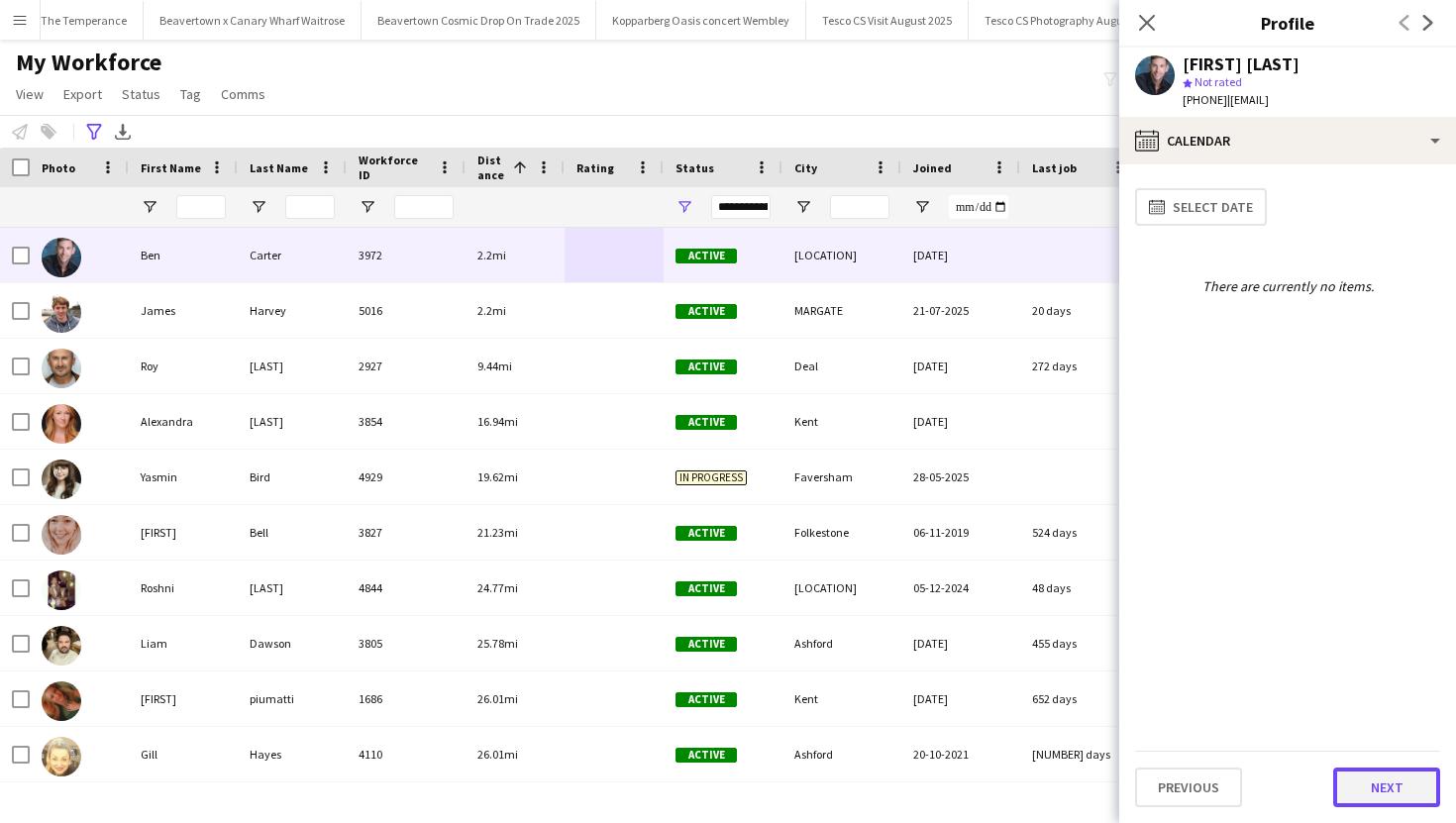 click on "Next" 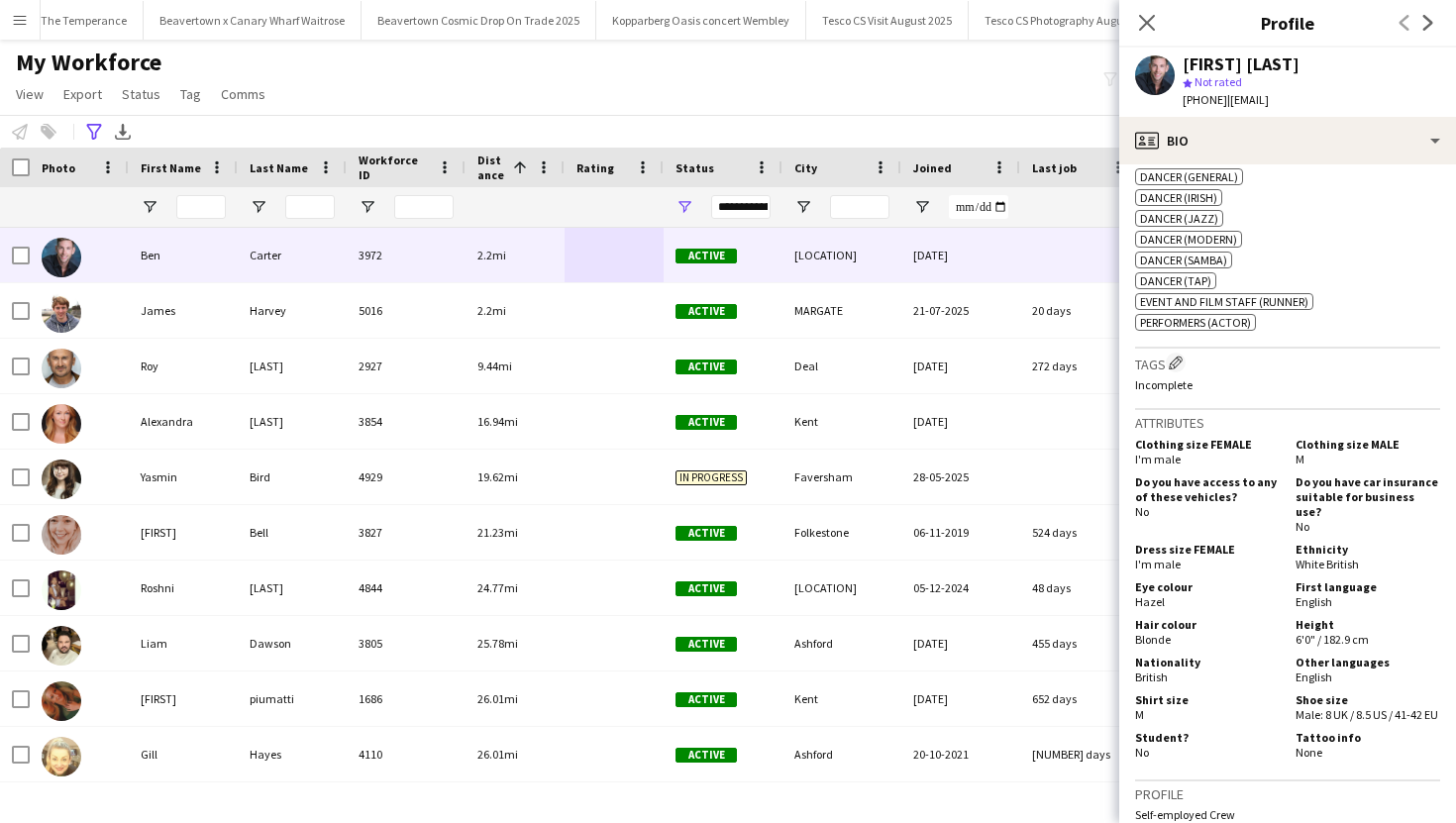 scroll, scrollTop: 1402, scrollLeft: 0, axis: vertical 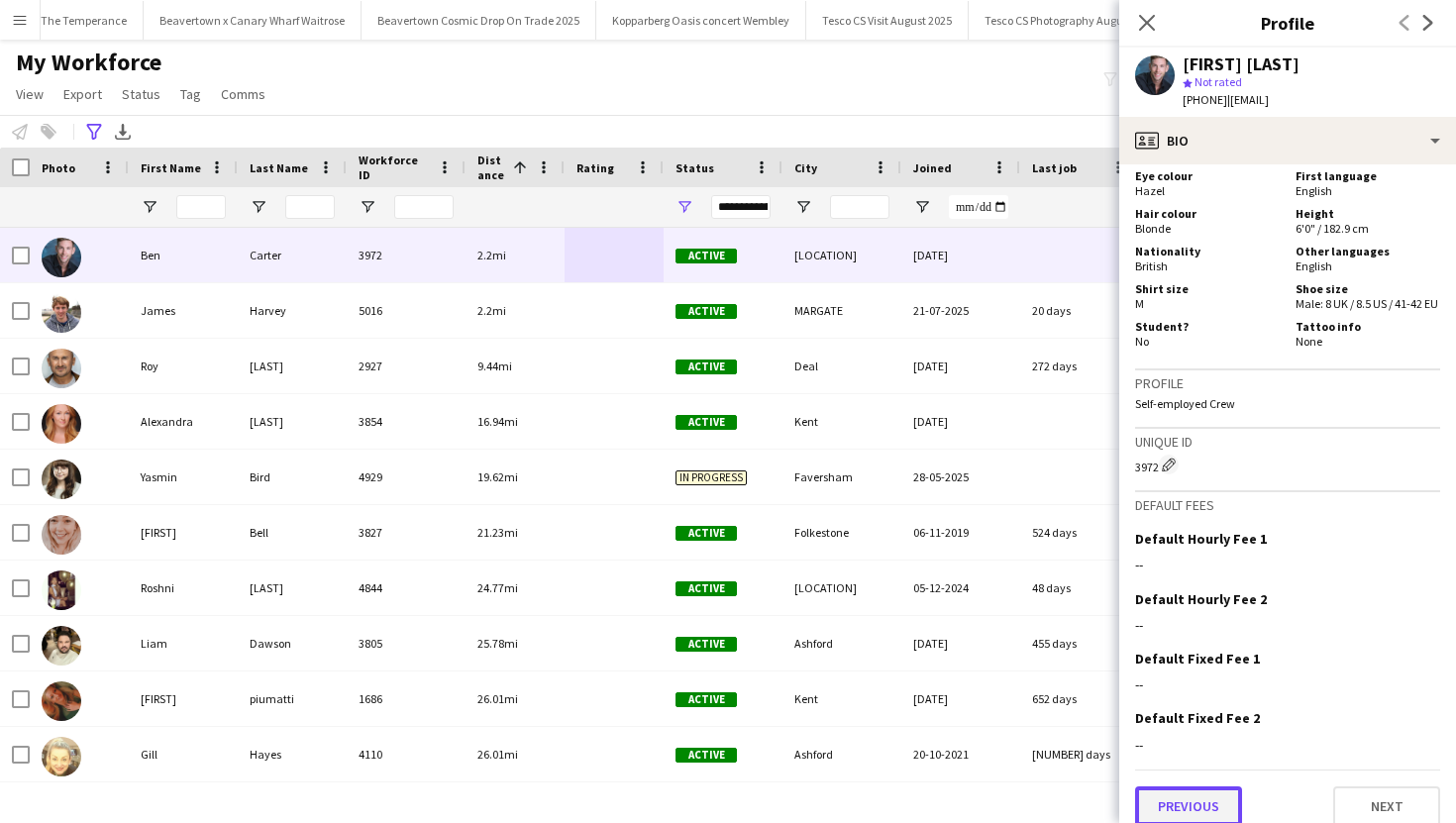 click on "Previous" 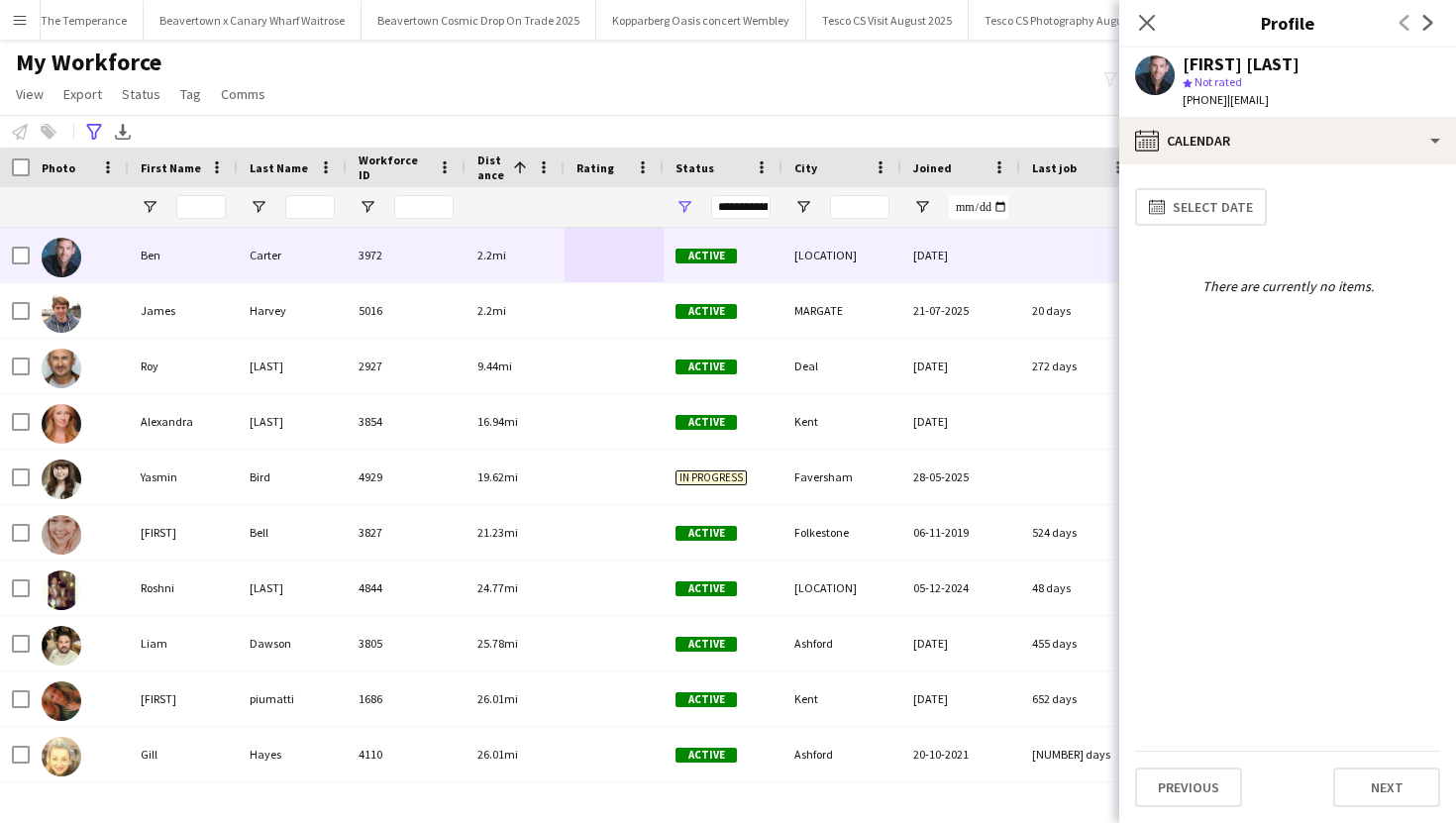 click on "Next" 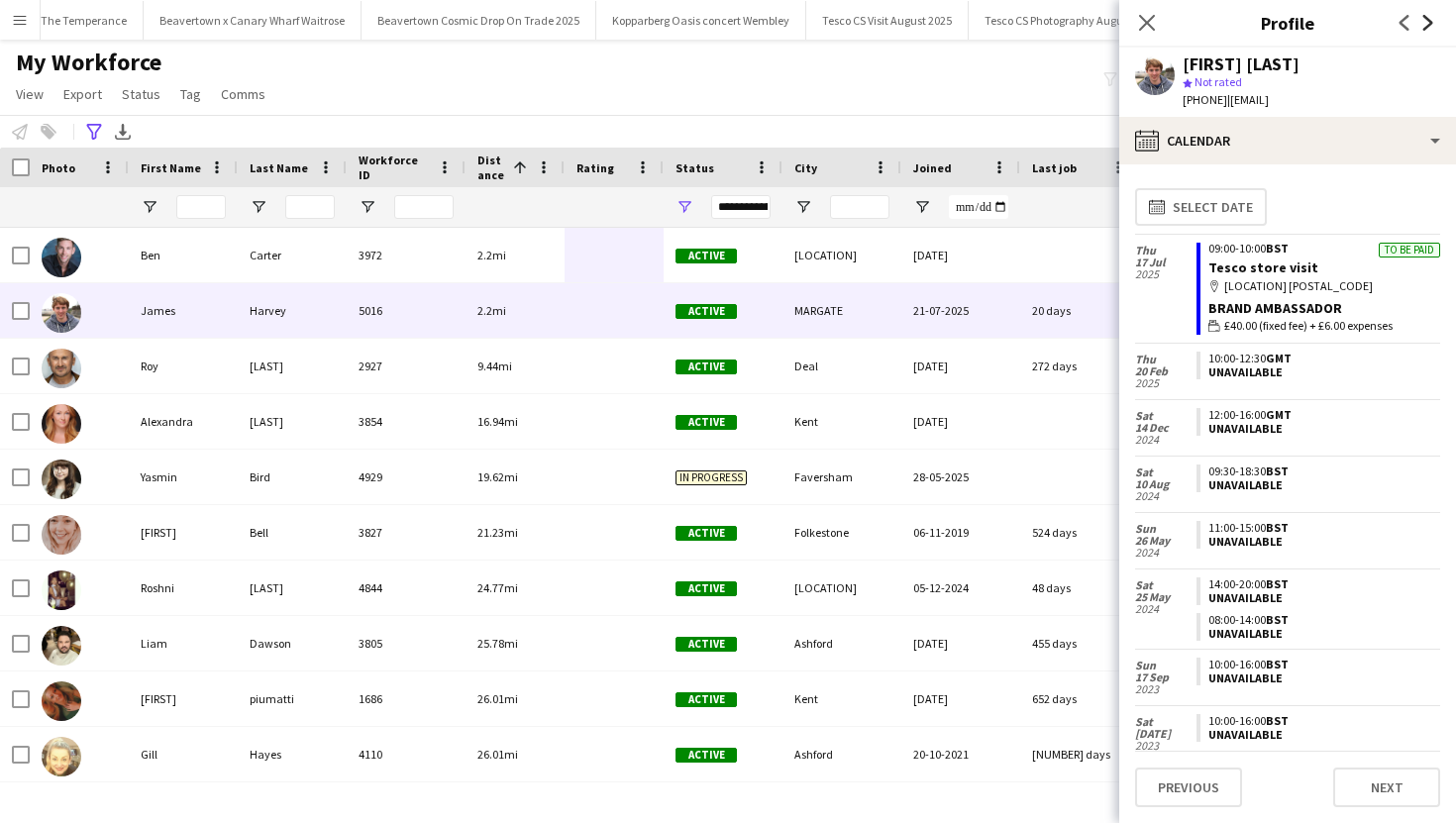 click 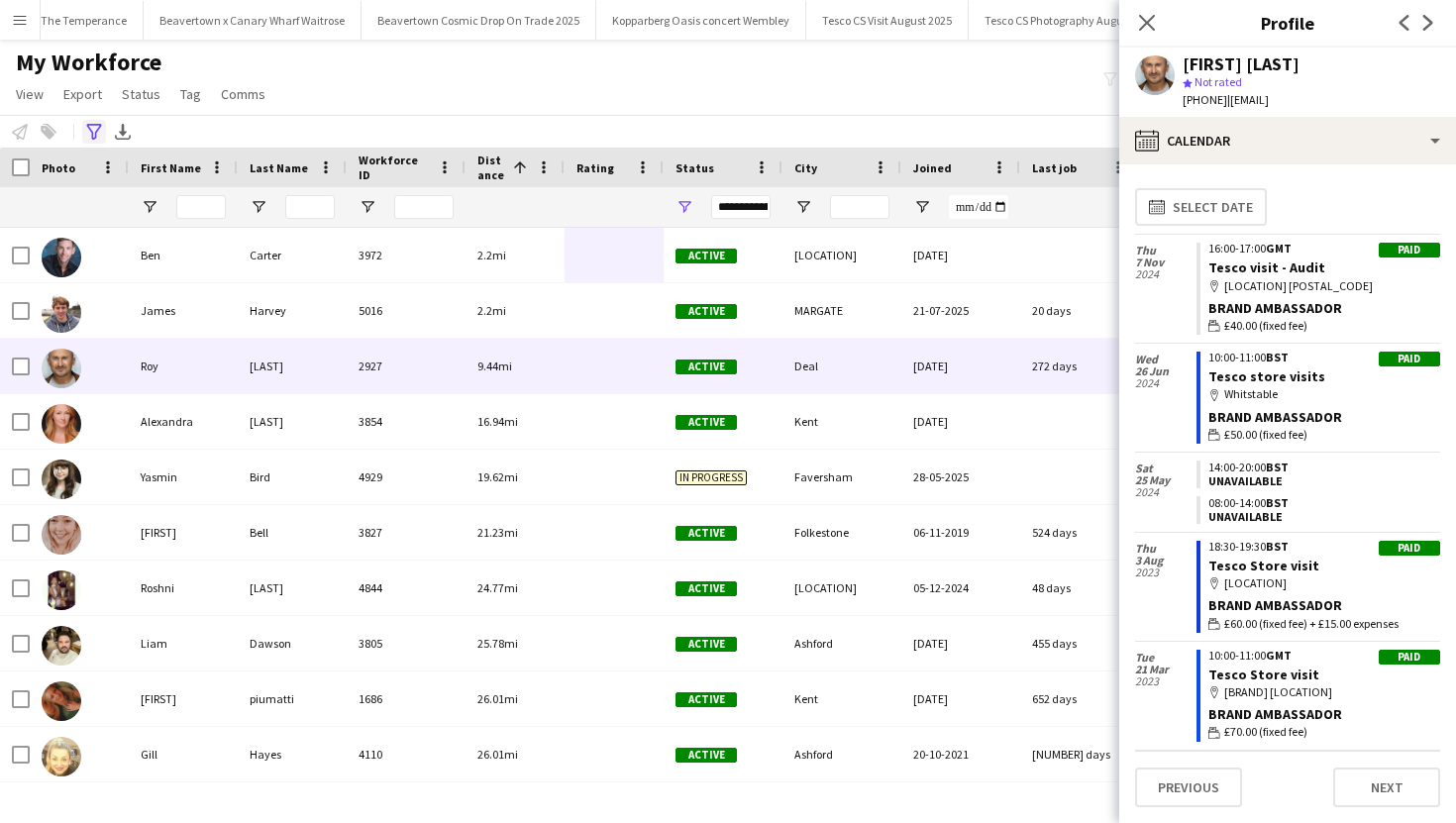 click on "Advanced filters" 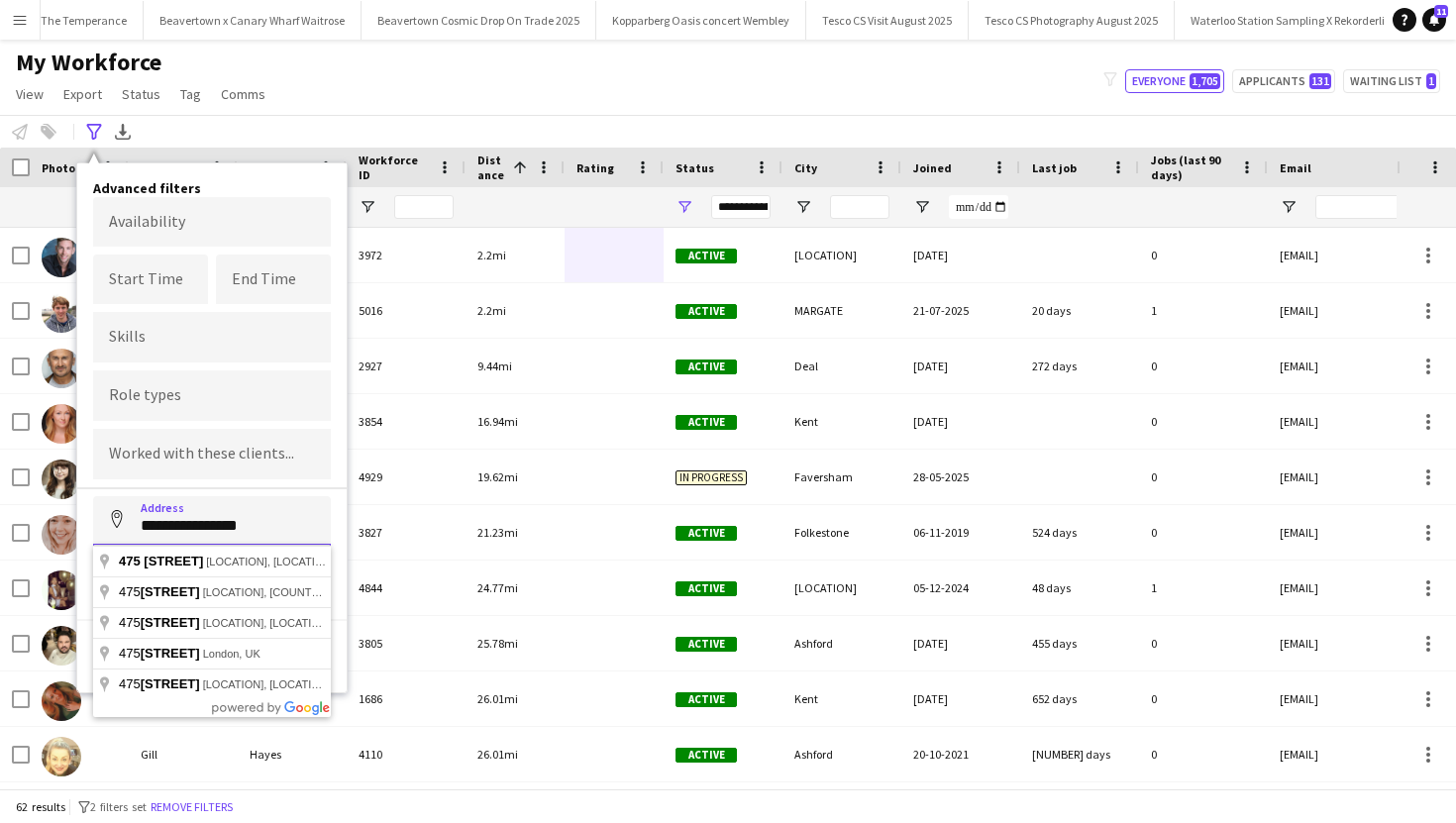 drag, startPoint x: 260, startPoint y: 527, endPoint x: 132, endPoint y: 522, distance: 128.09762 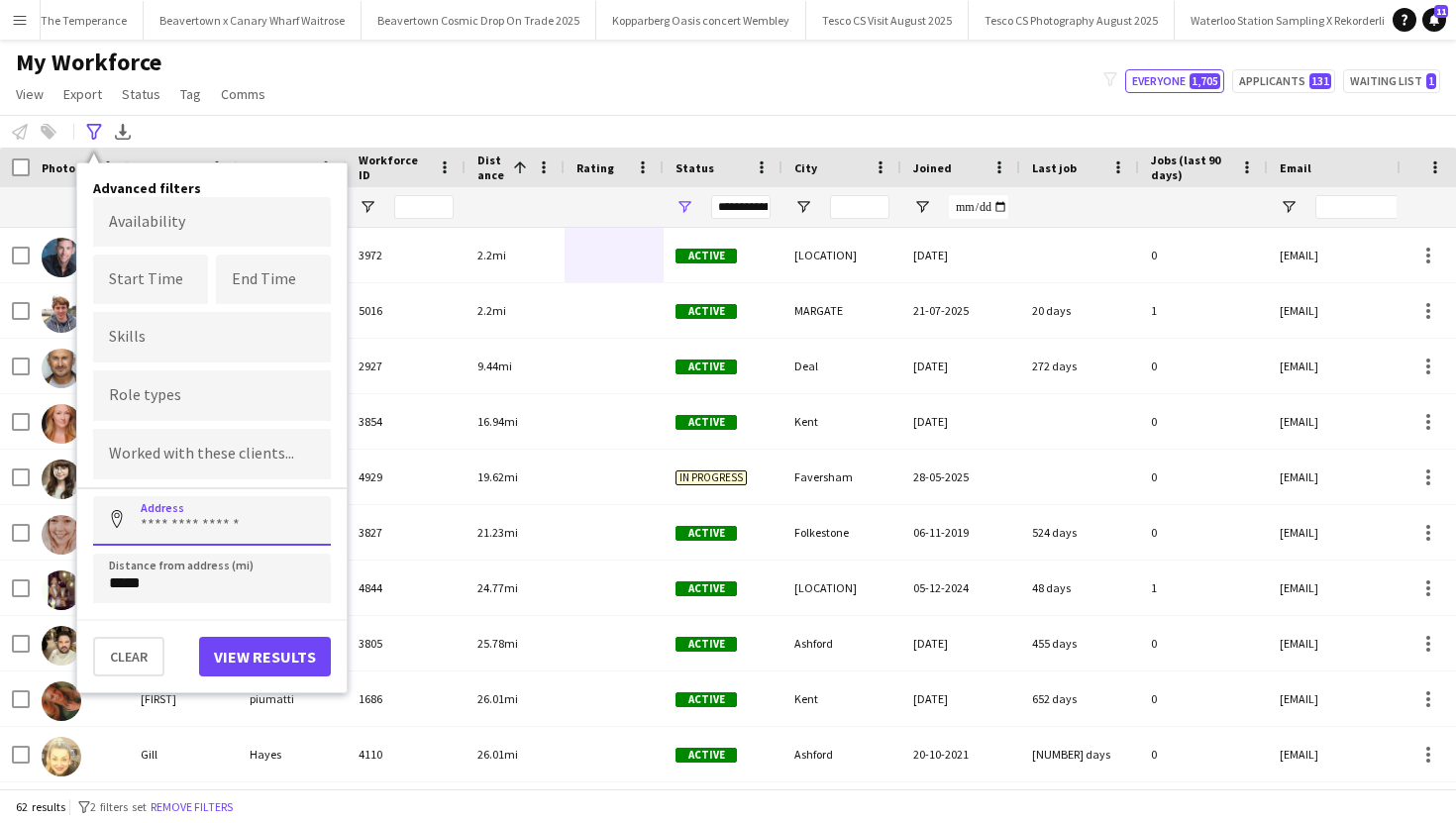 paste on "*******" 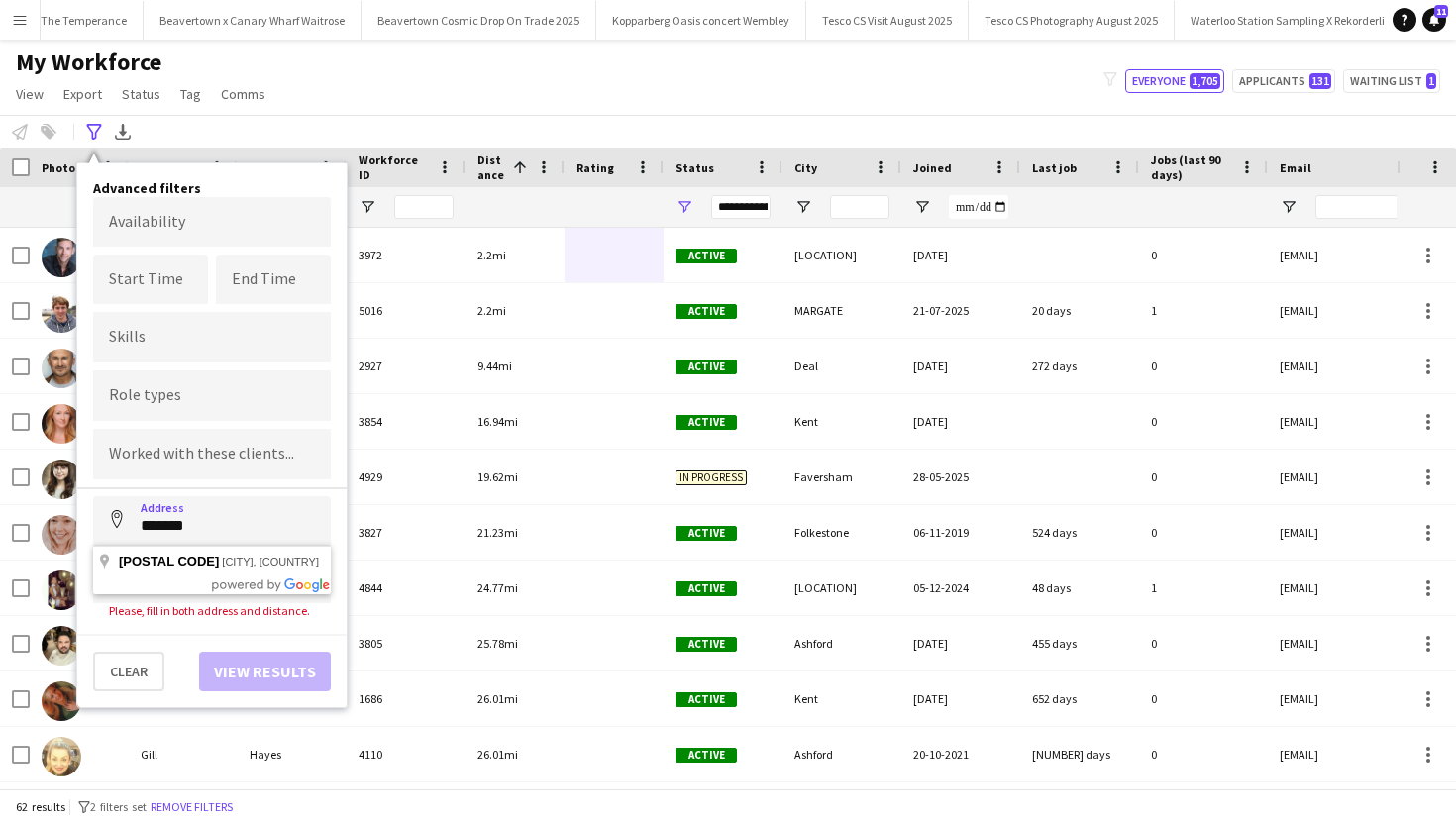type on "**********" 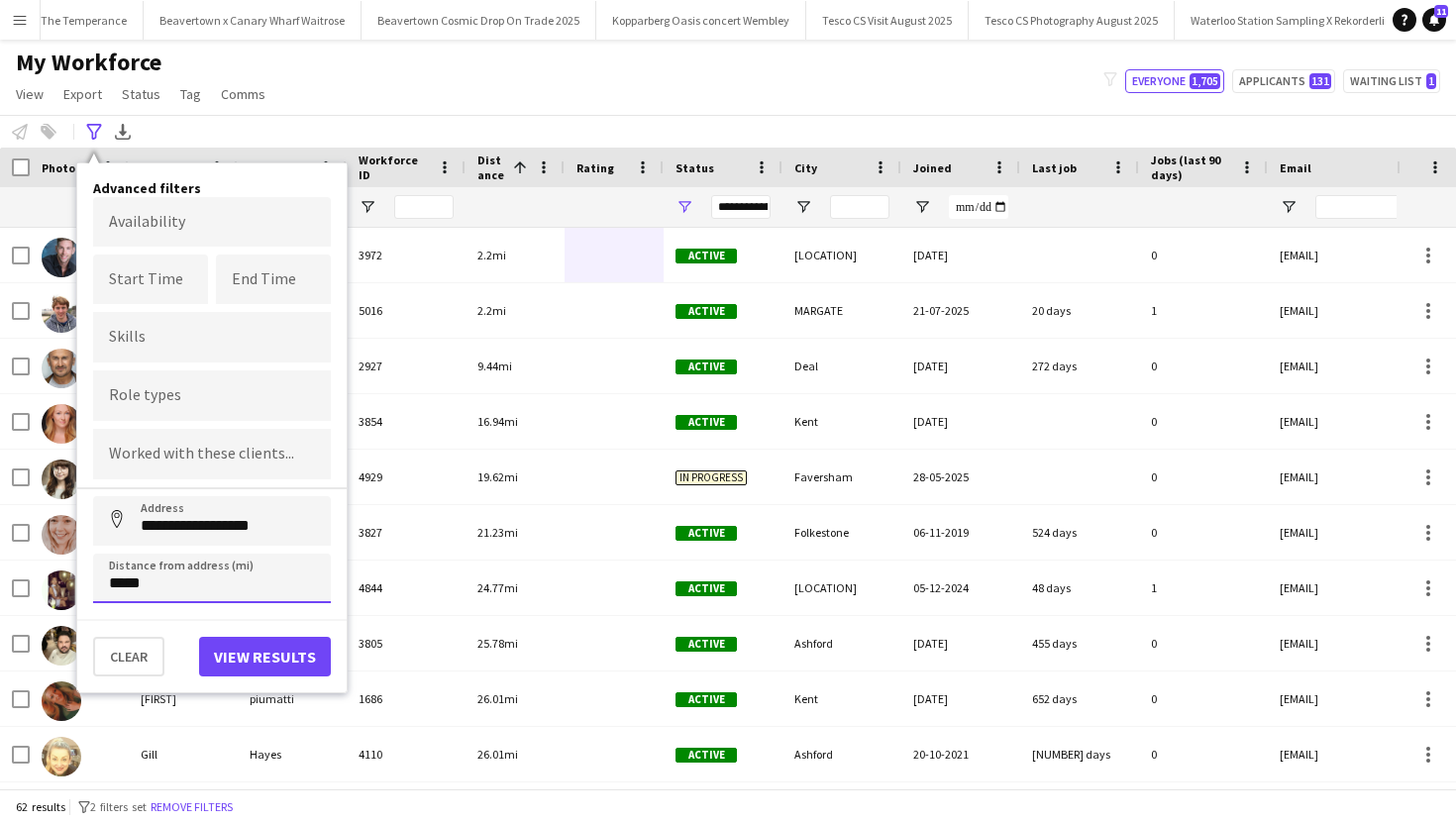 click on "*****" at bounding box center (212, 578) 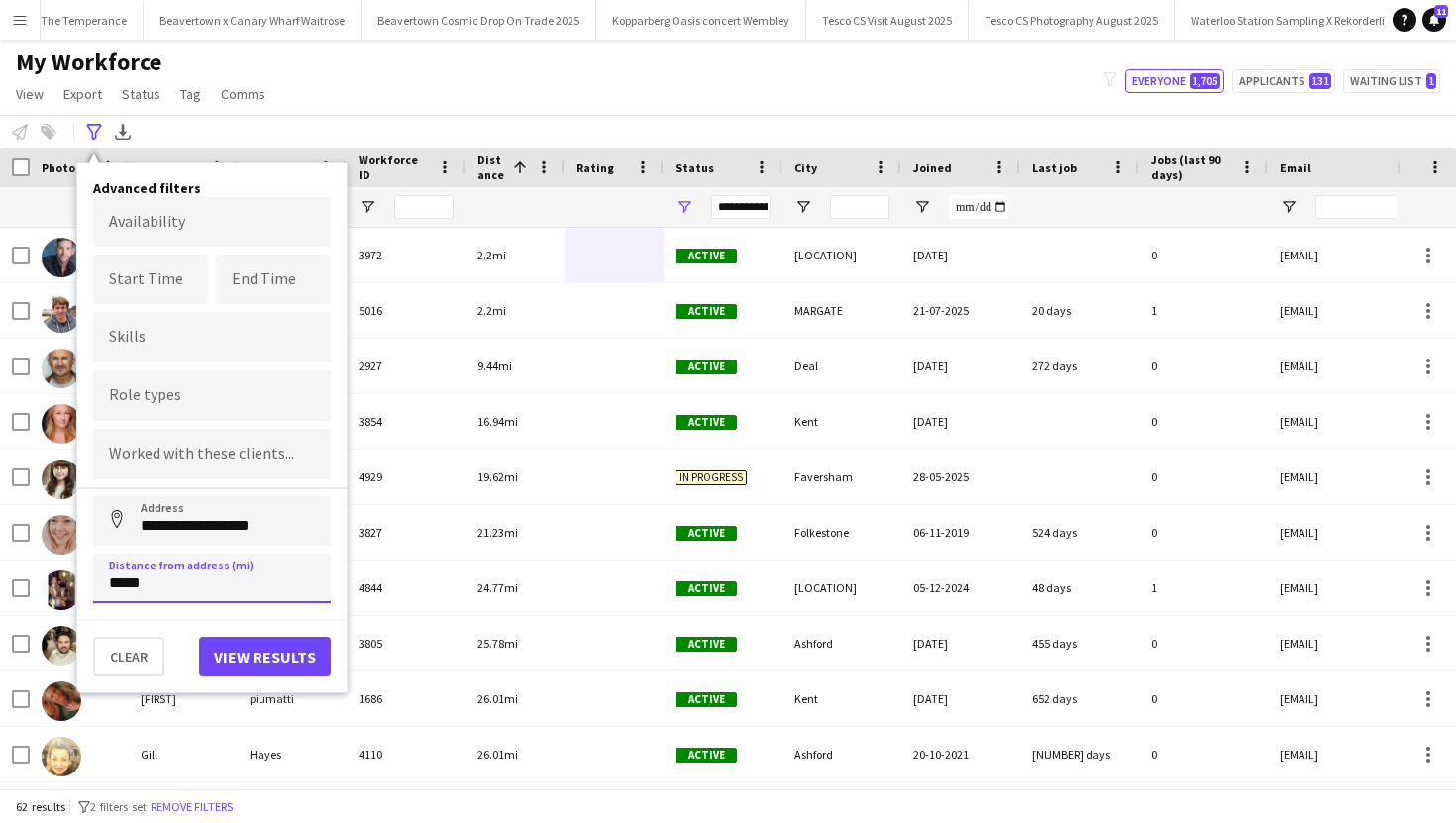 type on "****" 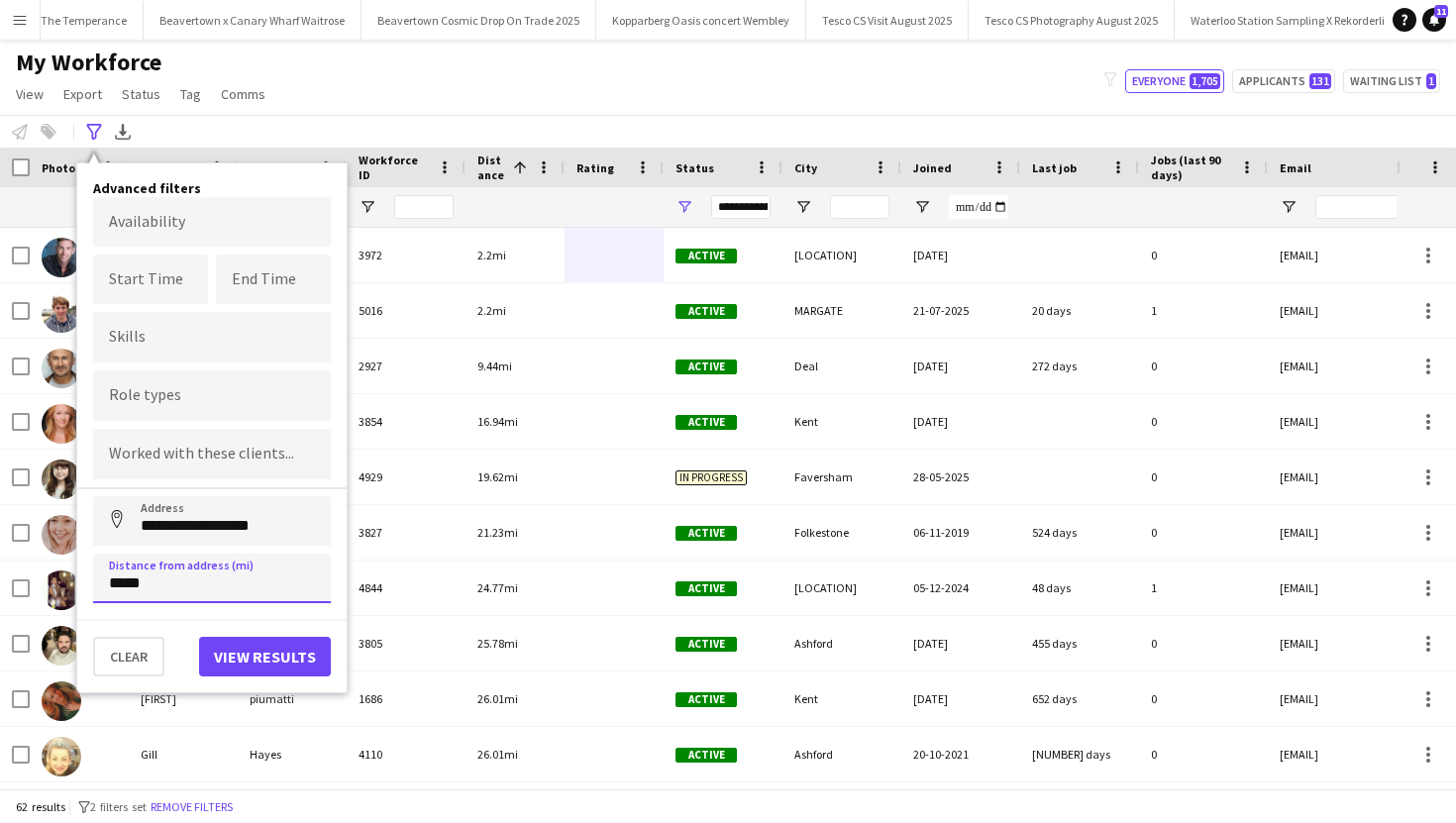 type on "*****" 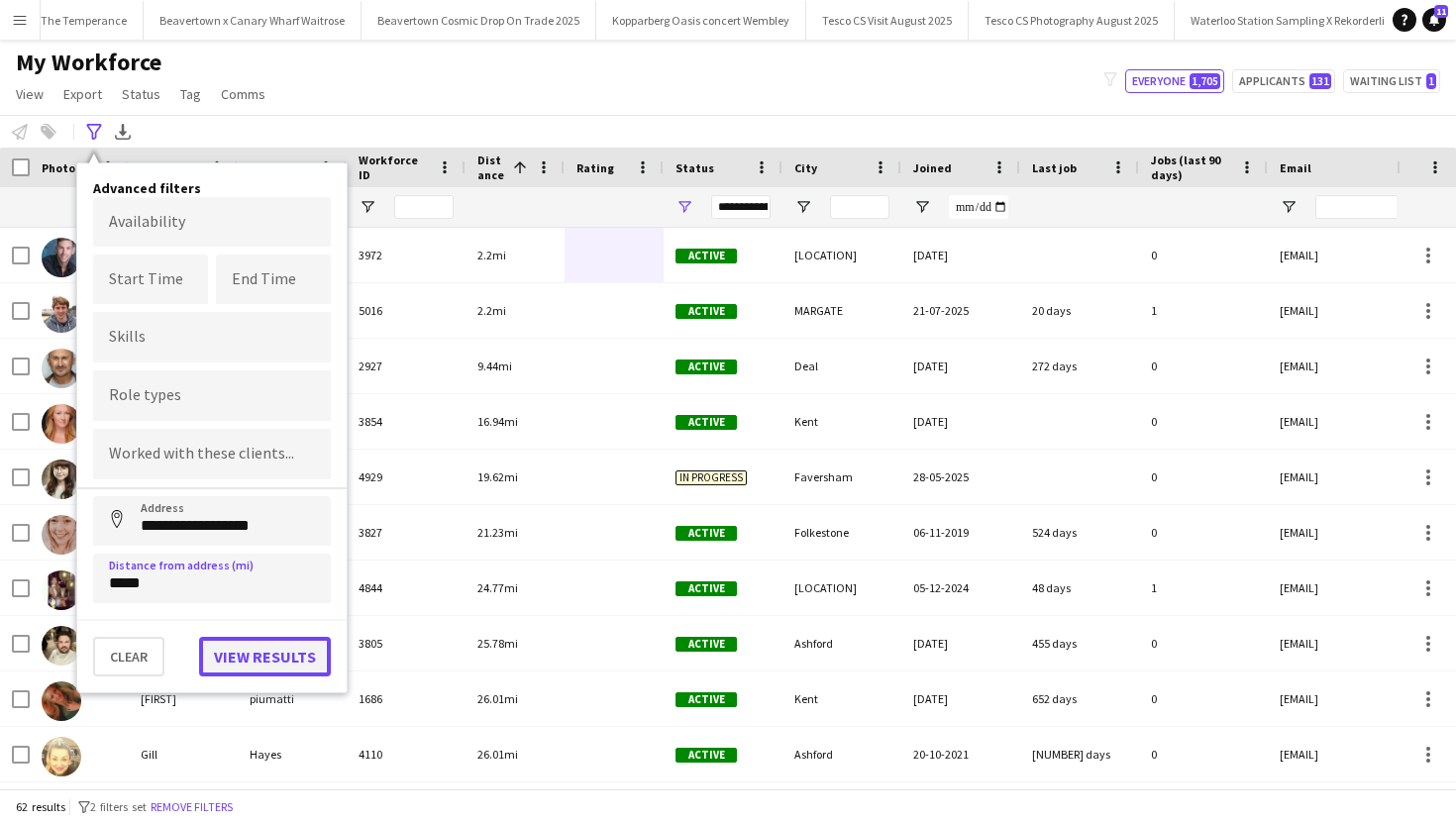 click on "View results" at bounding box center (264, 657) 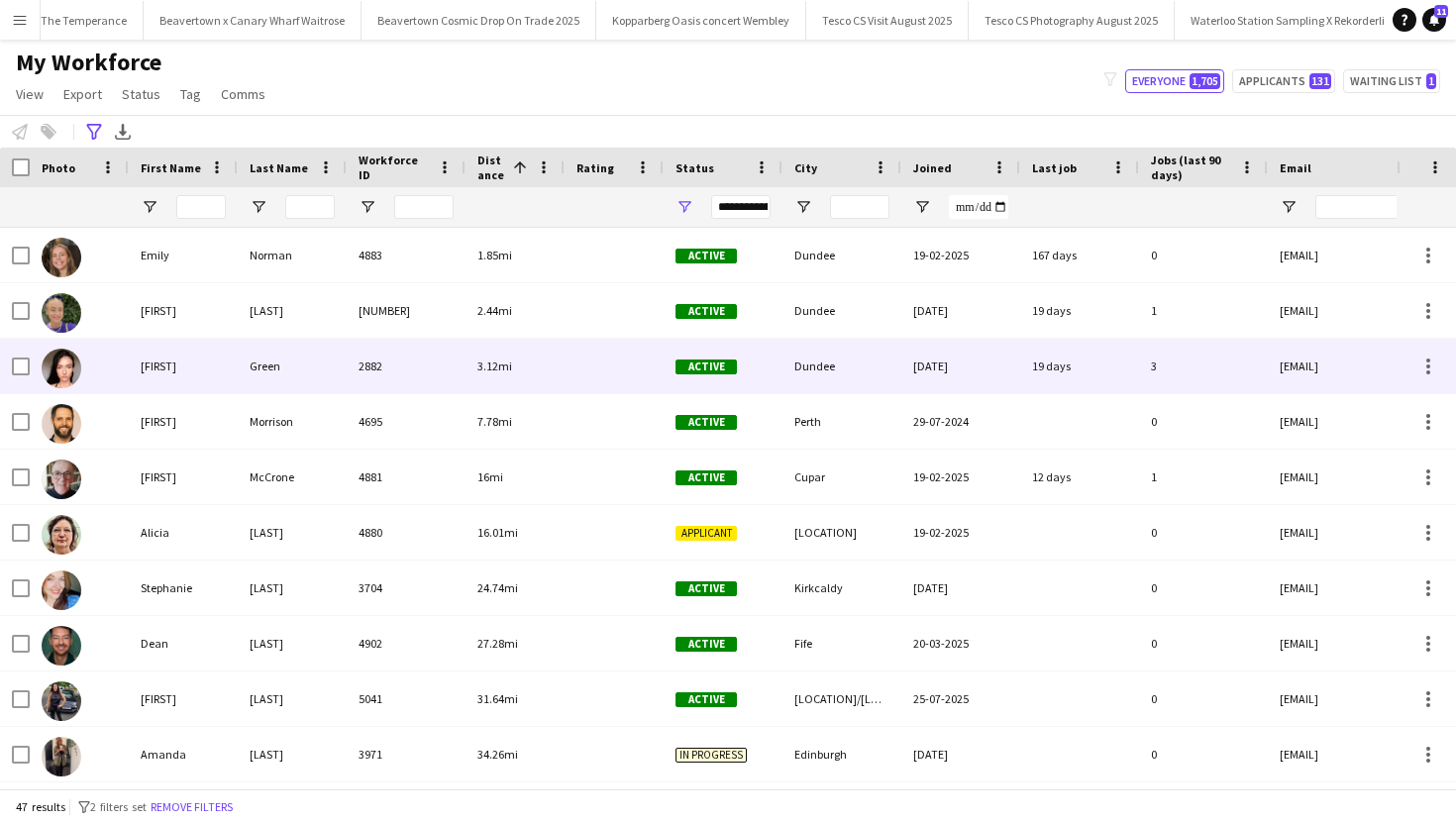 click on "Green" at bounding box center (292, 365) 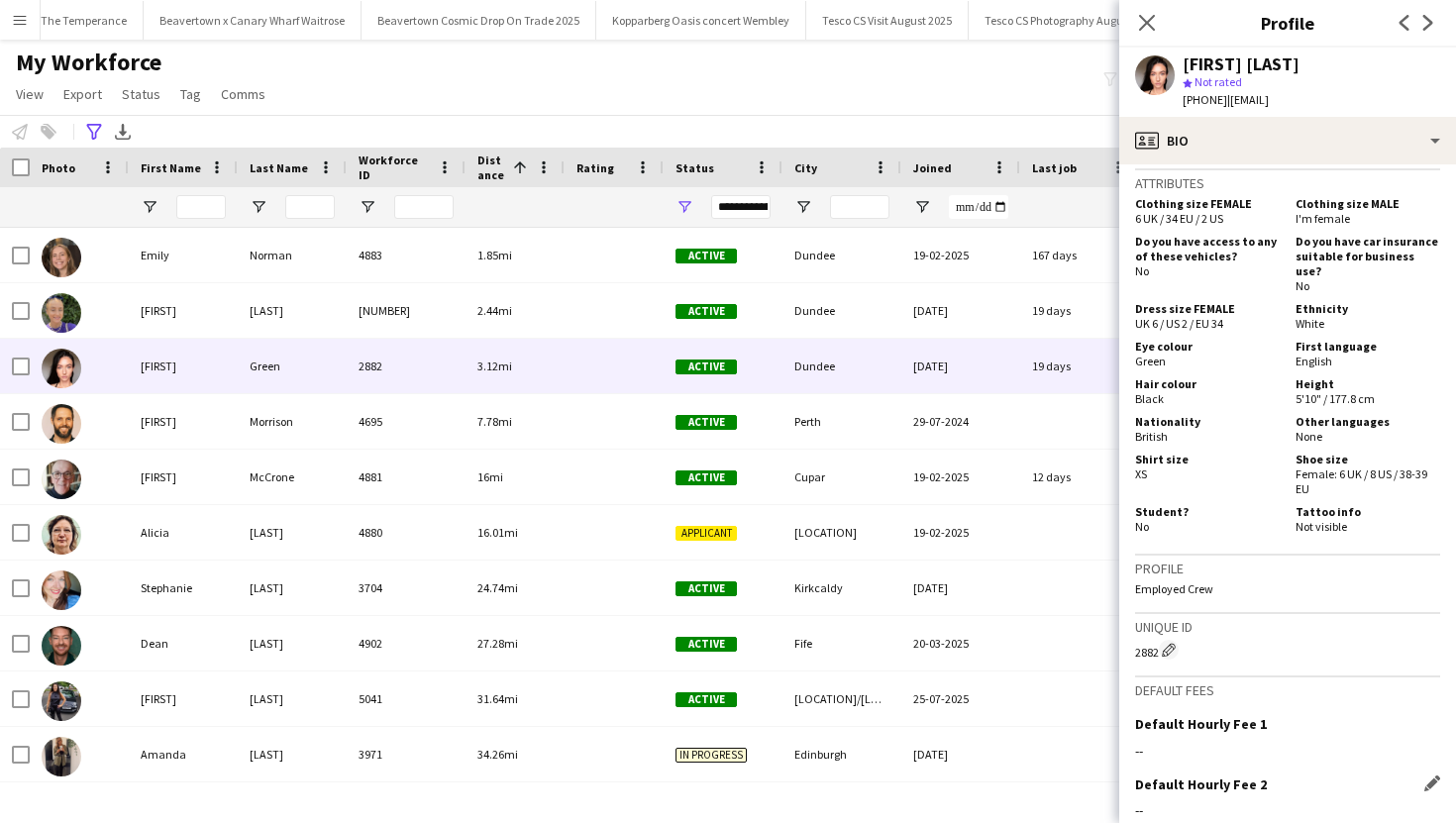 scroll, scrollTop: 0, scrollLeft: 0, axis: both 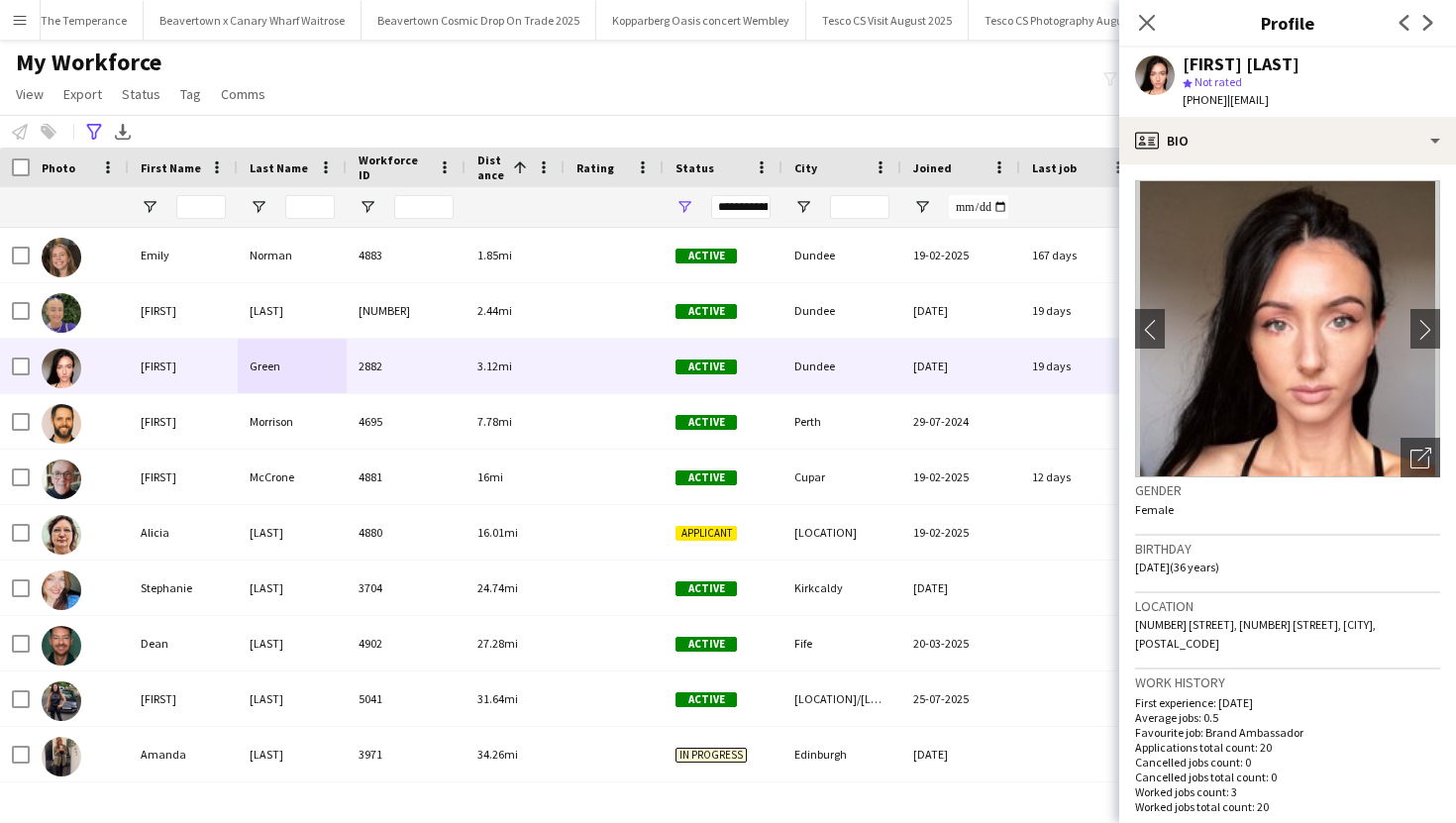drag, startPoint x: 1196, startPoint y: 100, endPoint x: 1266, endPoint y: 104, distance: 70.11419 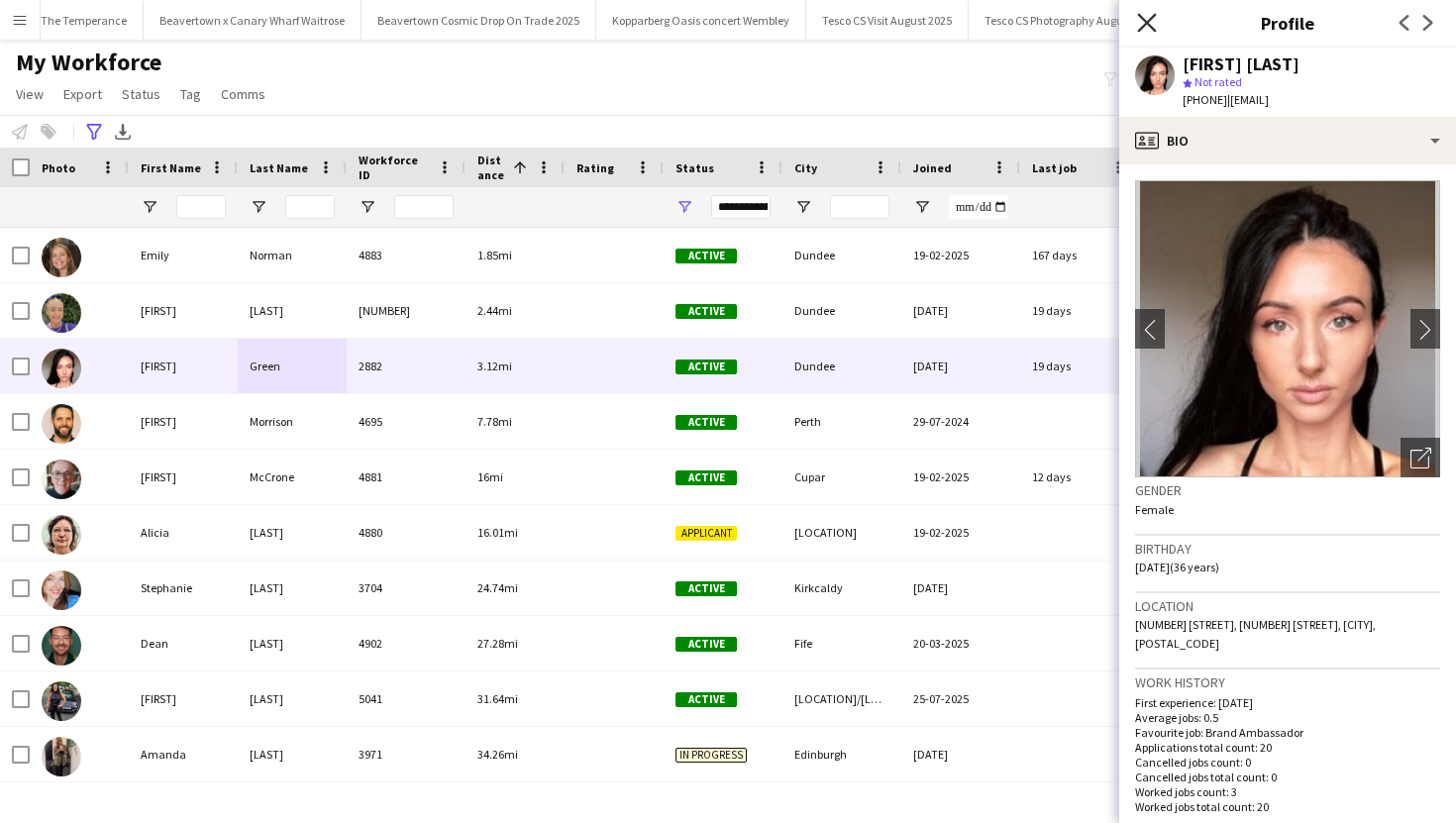 click on "Close pop-in" 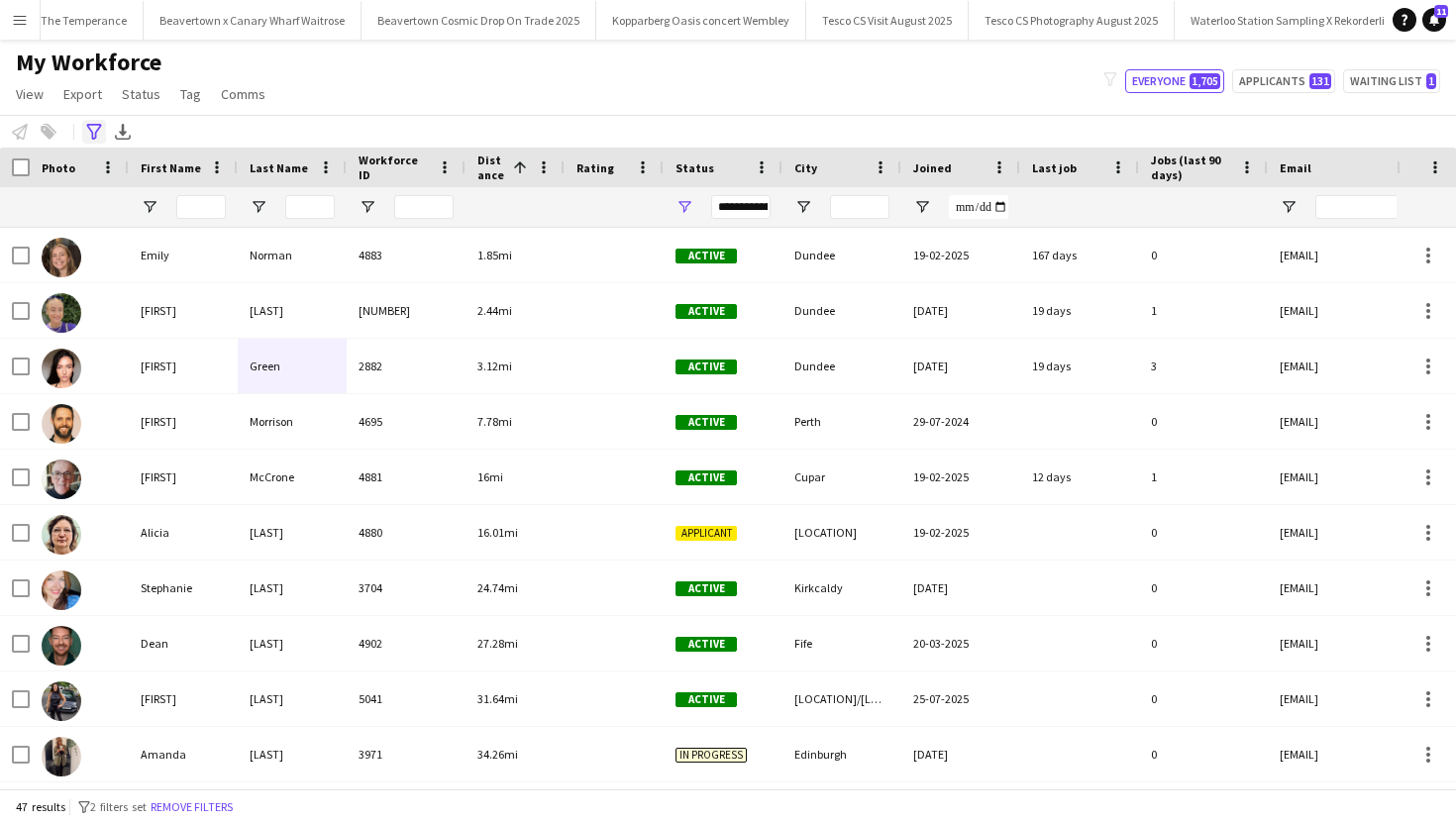click on "Advanced filters" 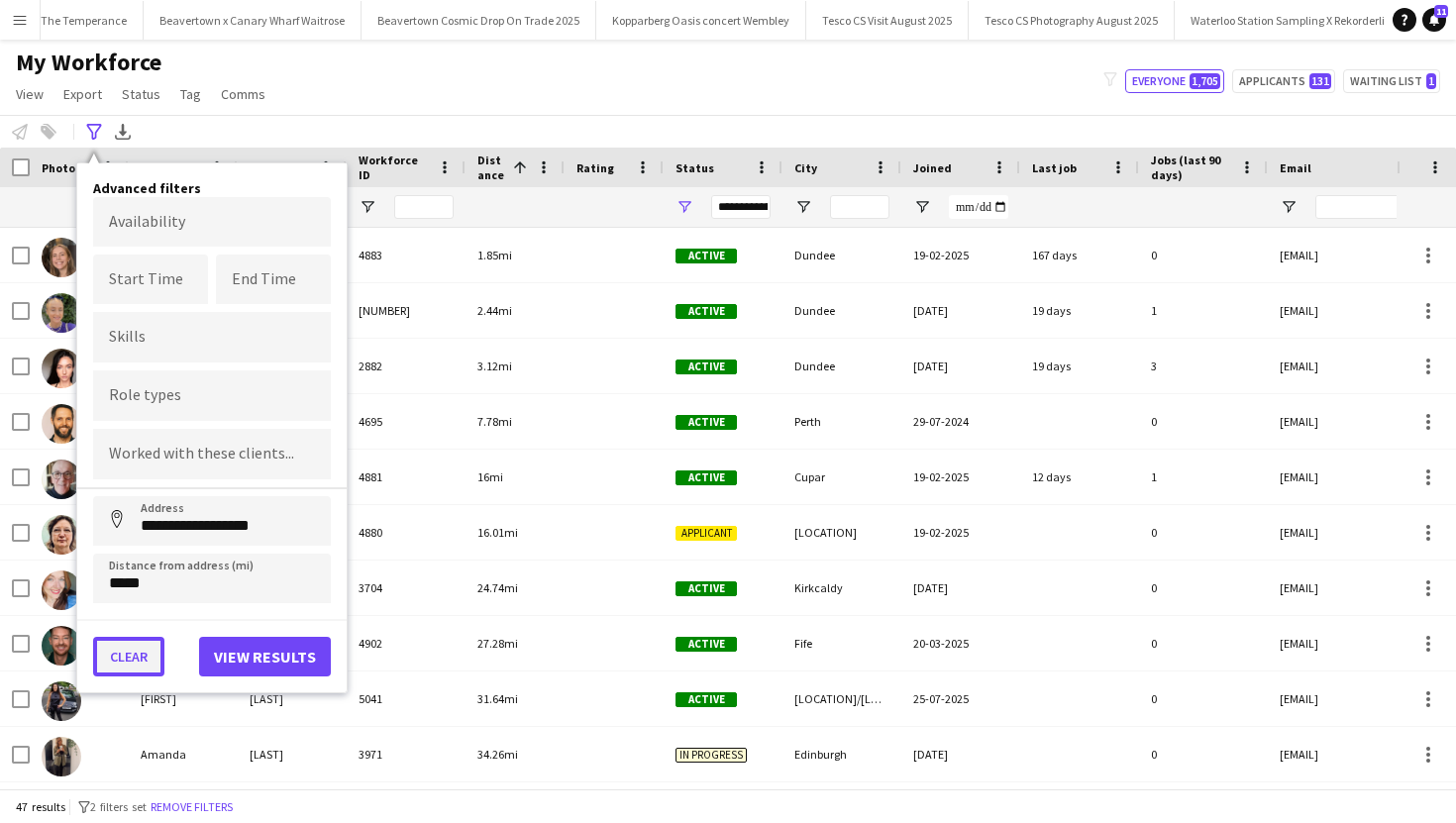 click on "Clear" at bounding box center (129, 657) 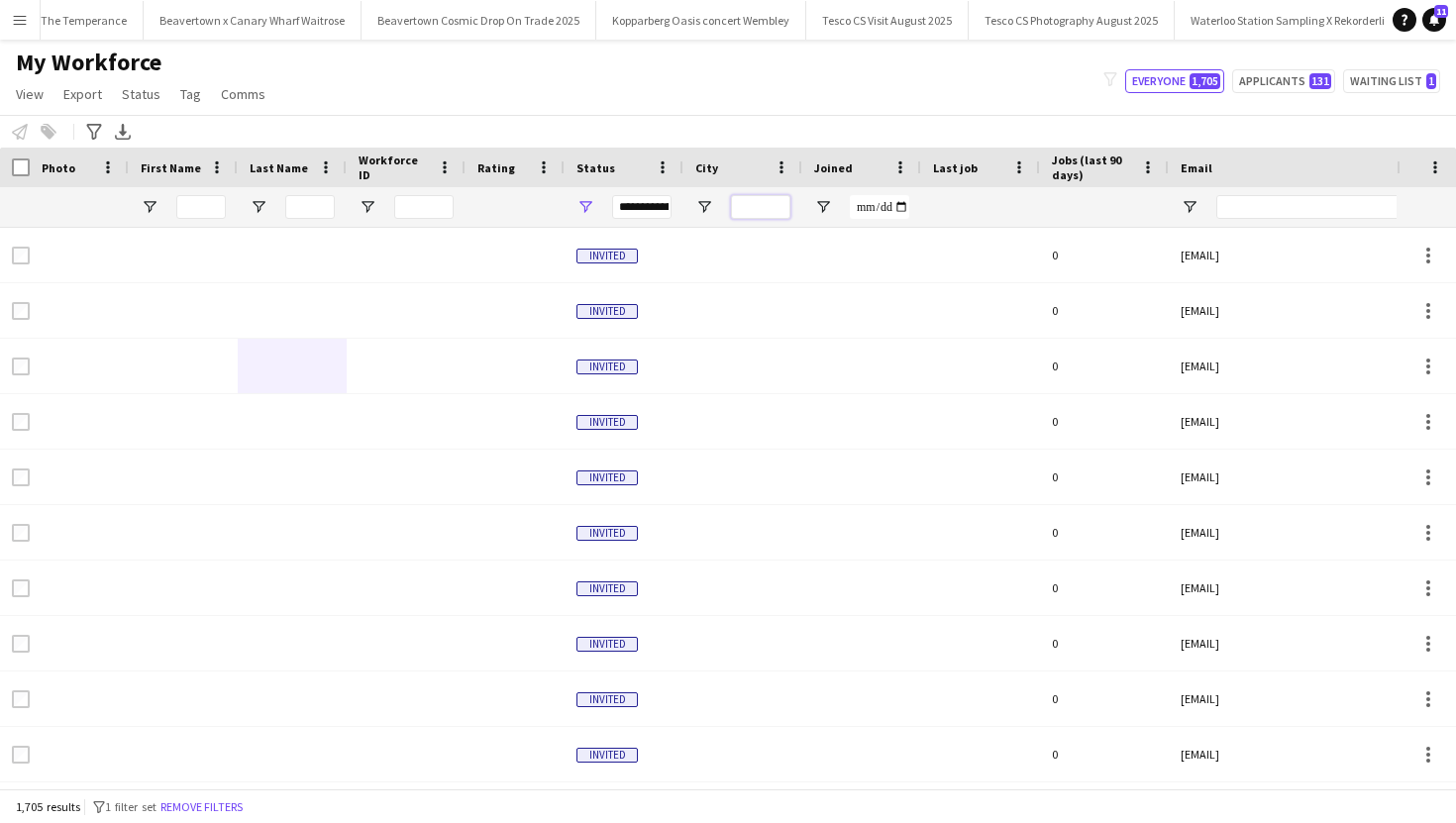 click at bounding box center (761, 207) 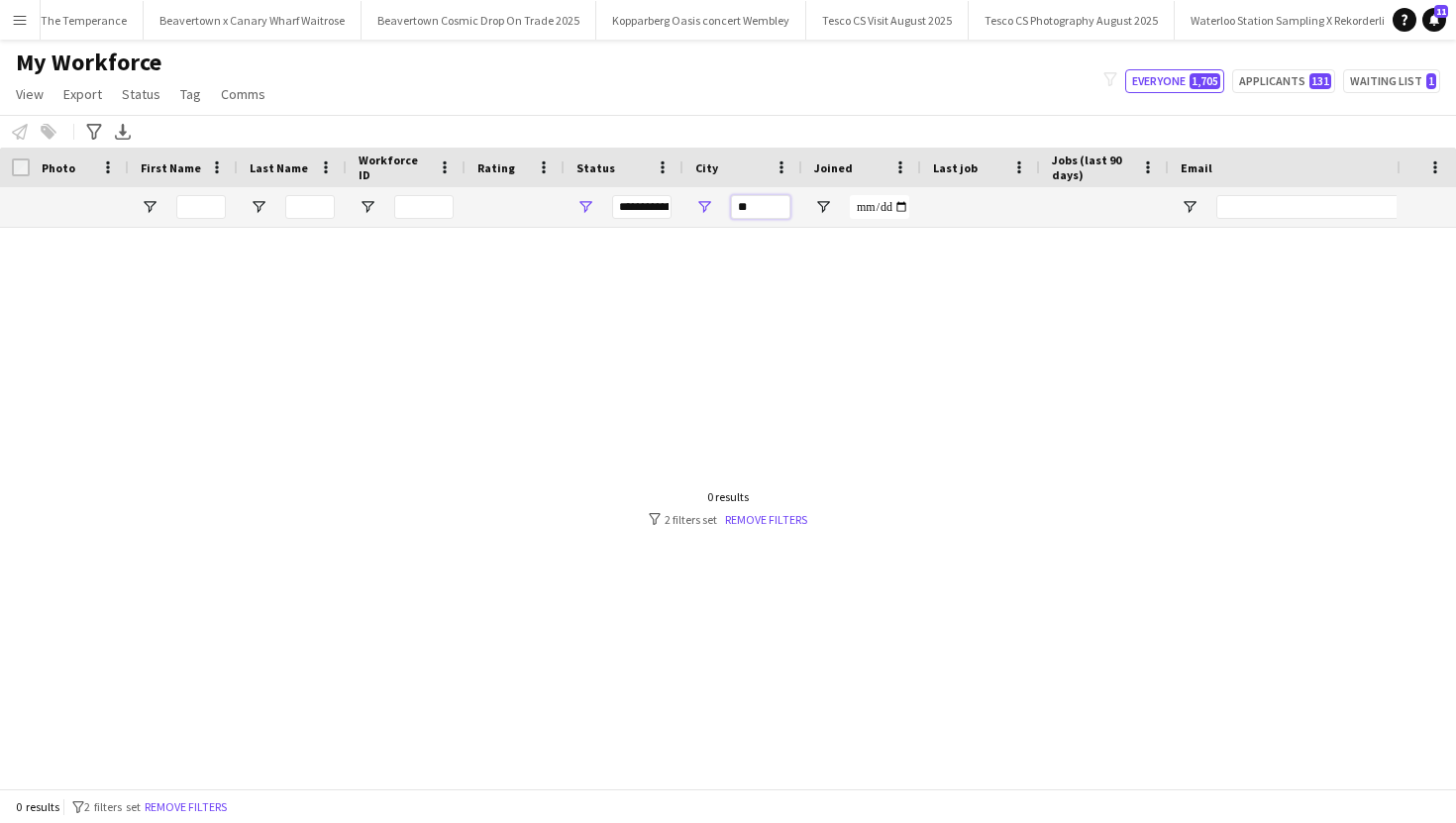 type on "*" 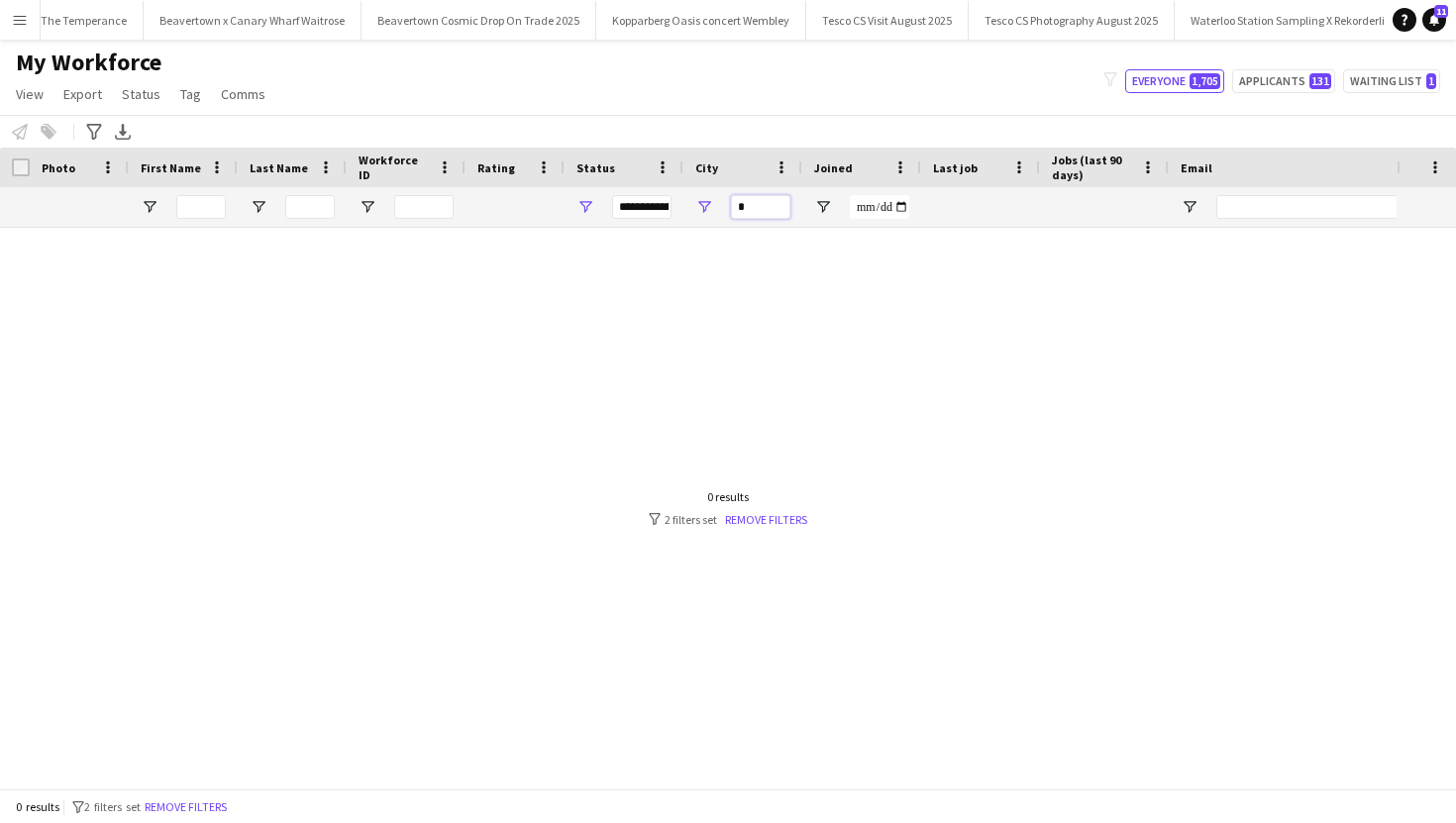 type 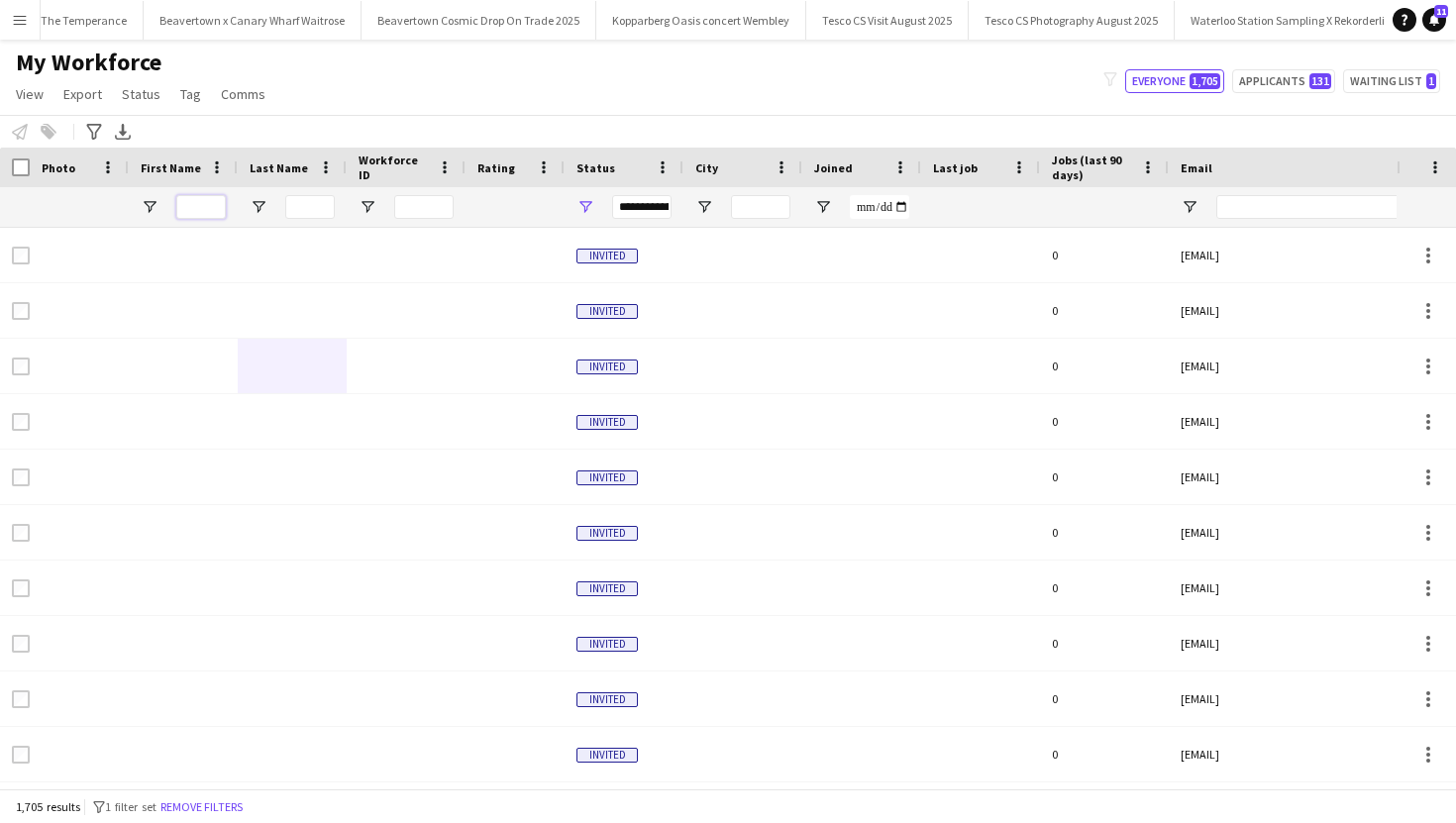 click at bounding box center [201, 207] 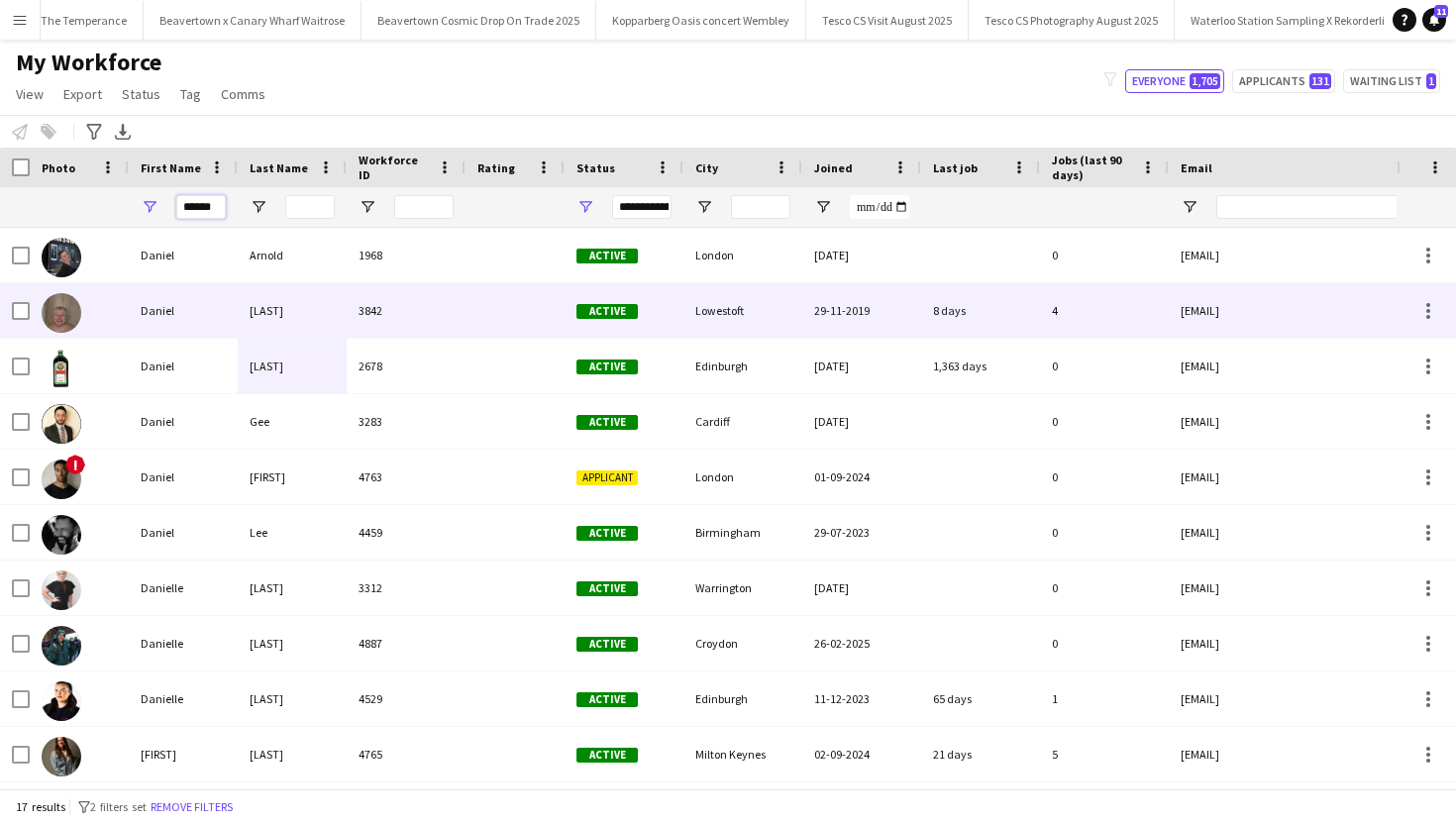 type on "******" 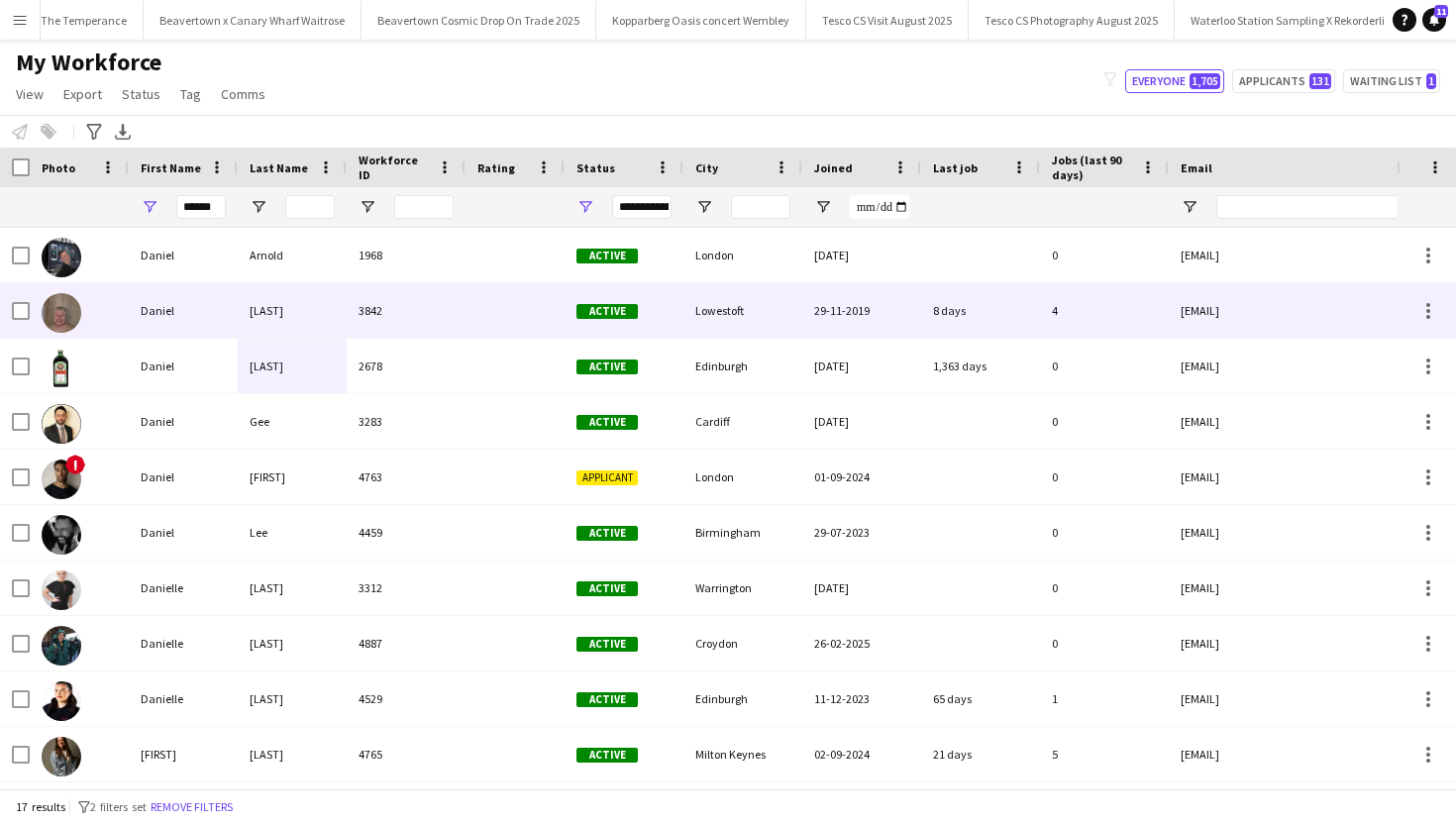 click at bounding box center [515, 310] 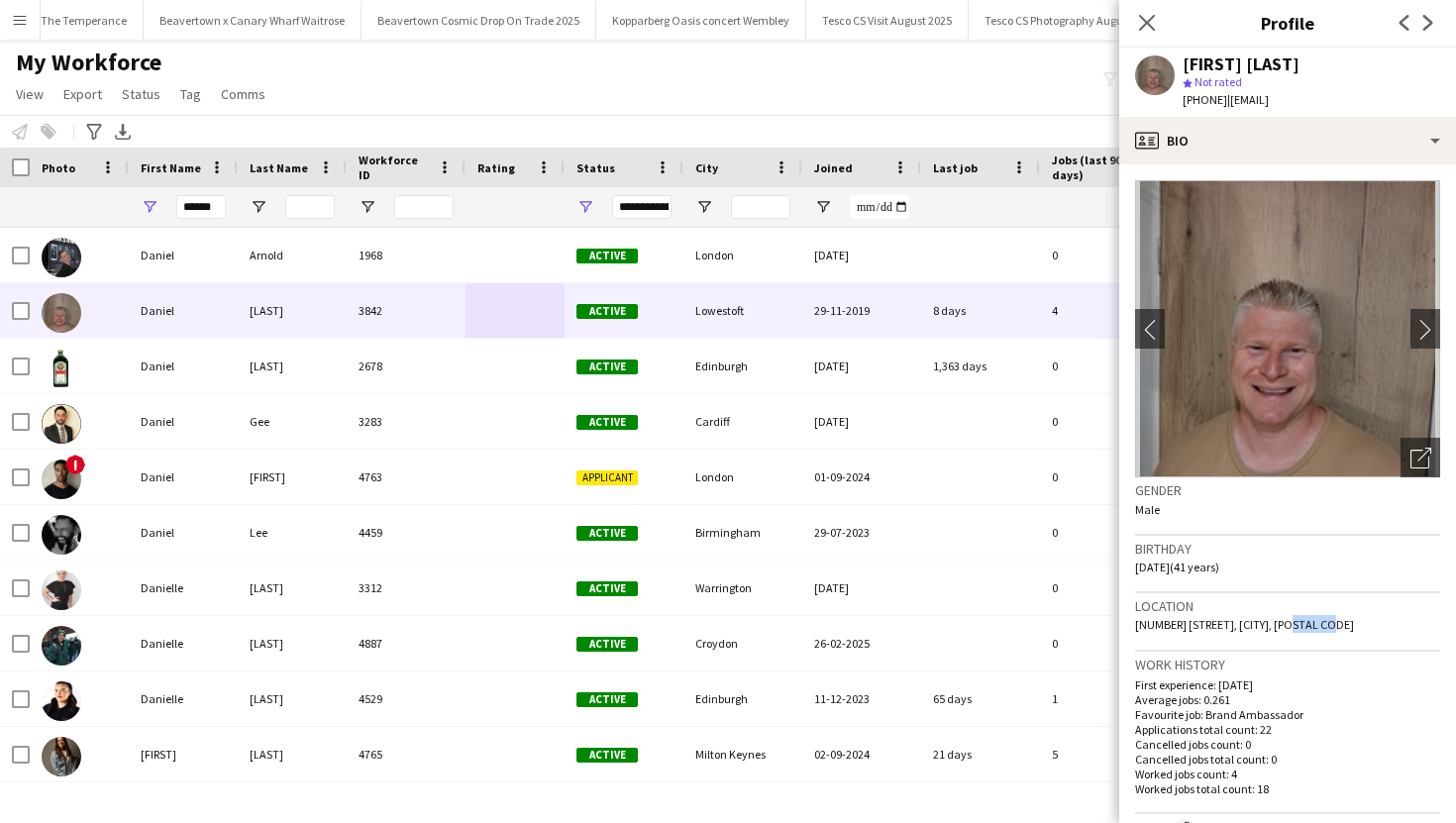 drag, startPoint x: 1279, startPoint y: 629, endPoint x: 1316, endPoint y: 629, distance: 37 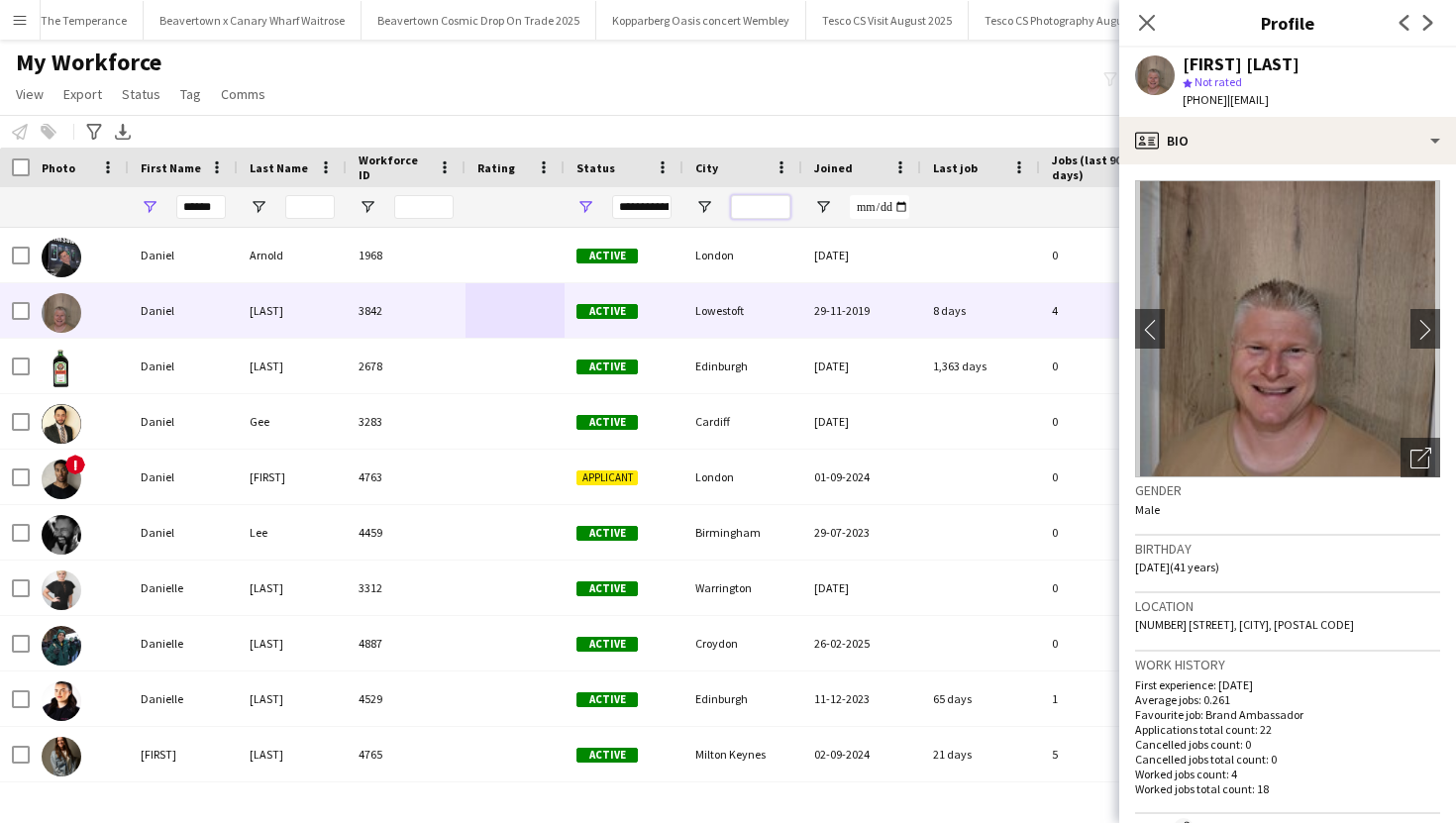 click at bounding box center [761, 207] 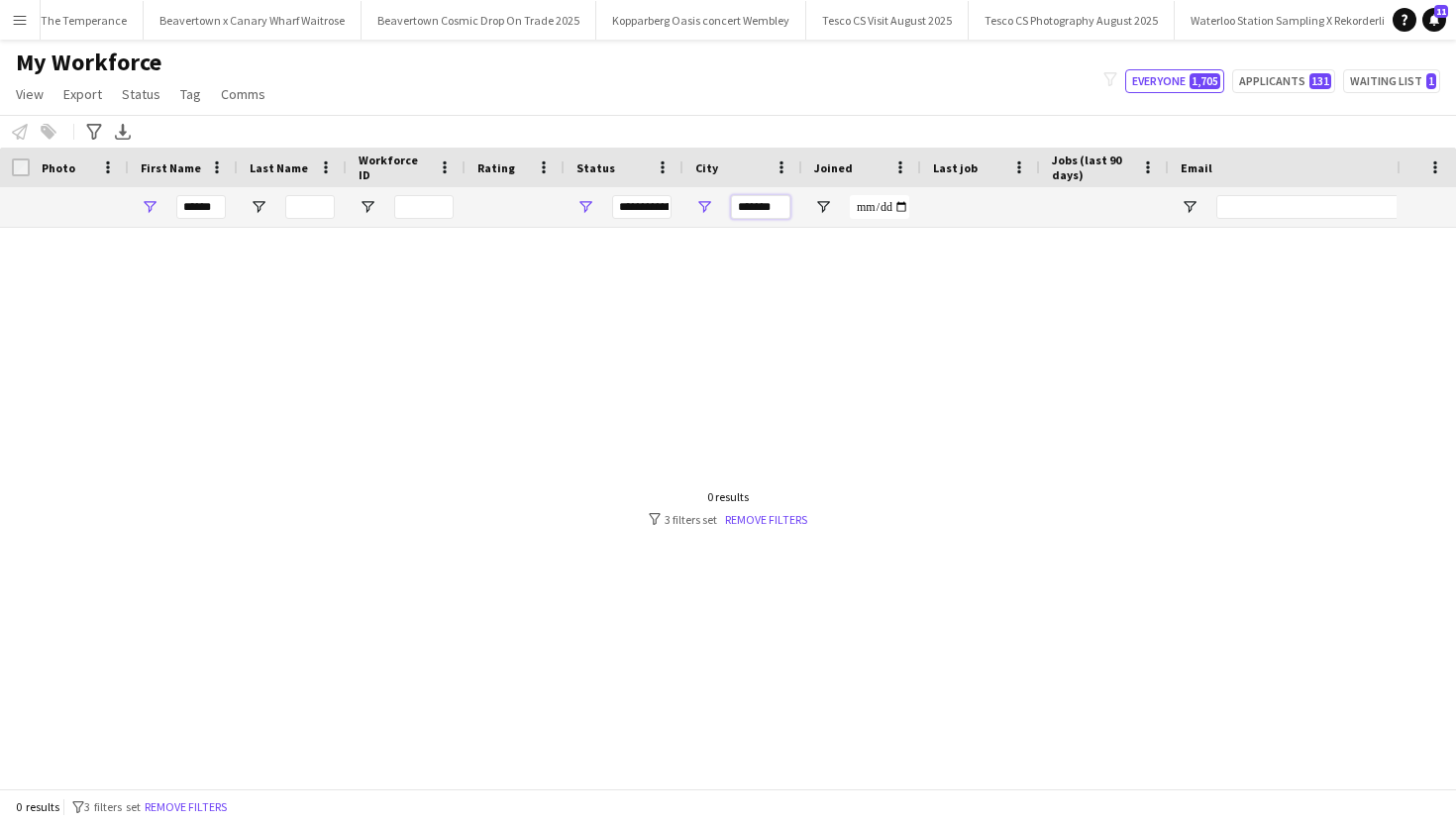 type on "*******" 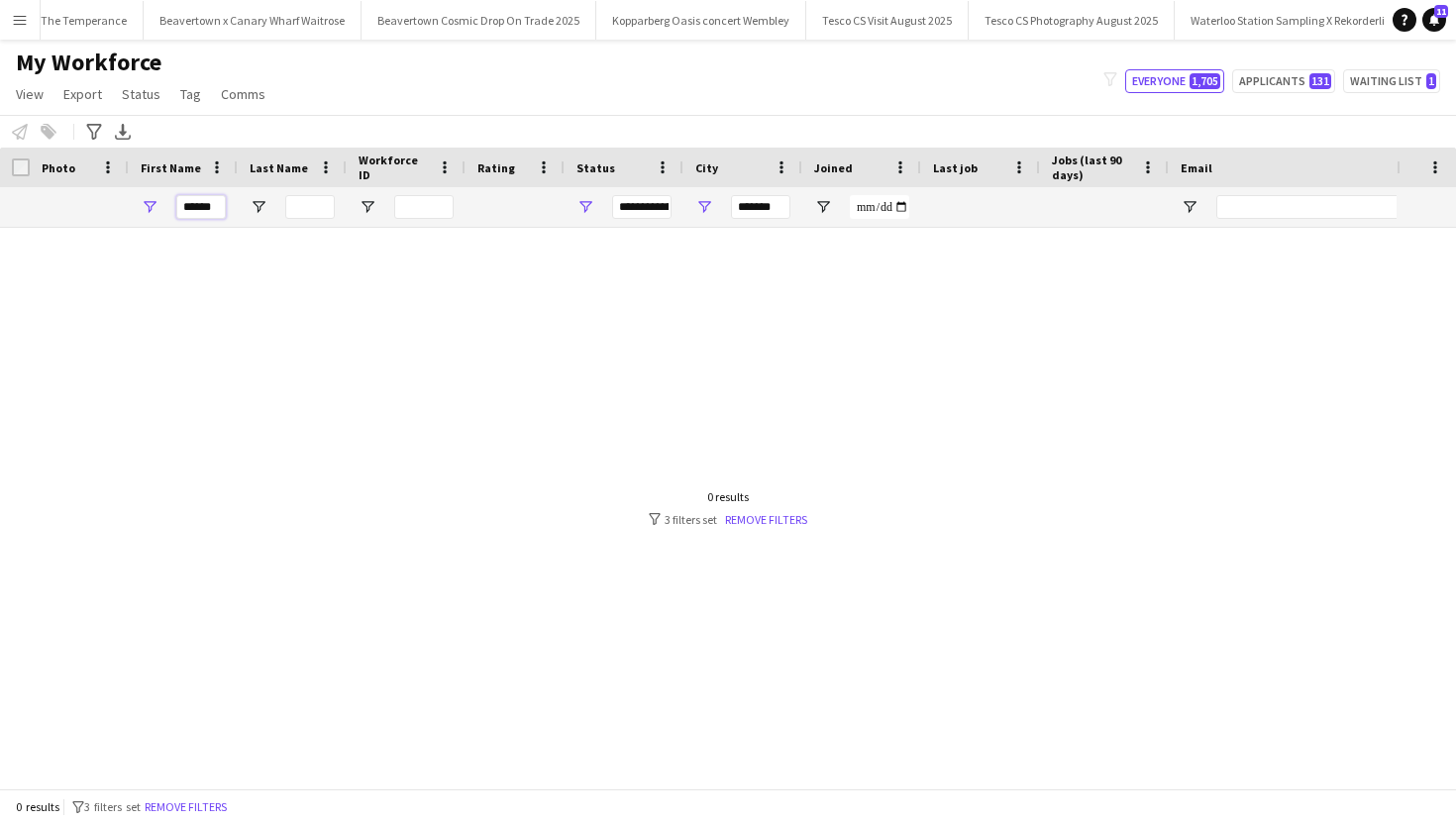 click on "******" at bounding box center [201, 207] 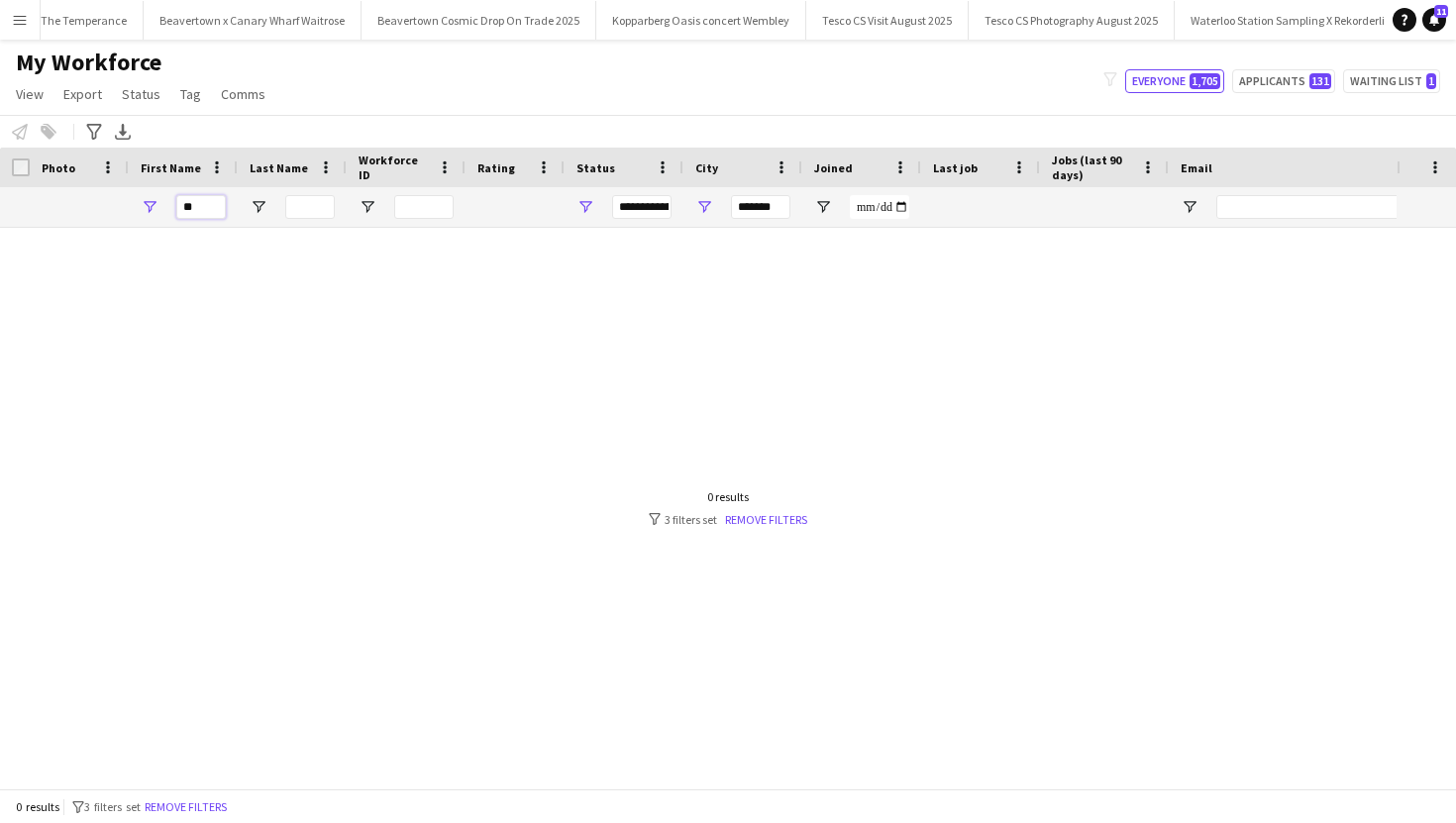 type on "*" 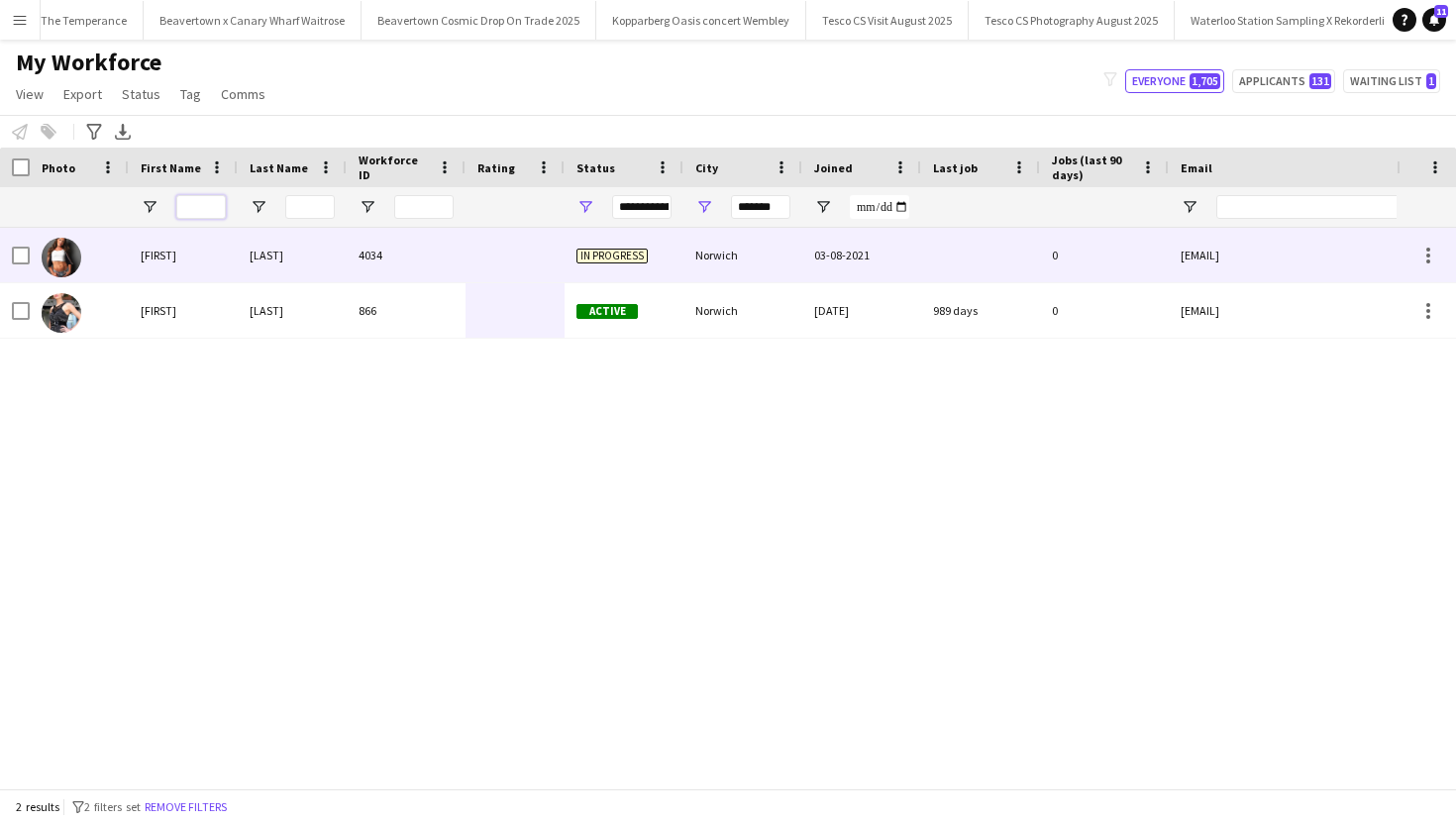 type 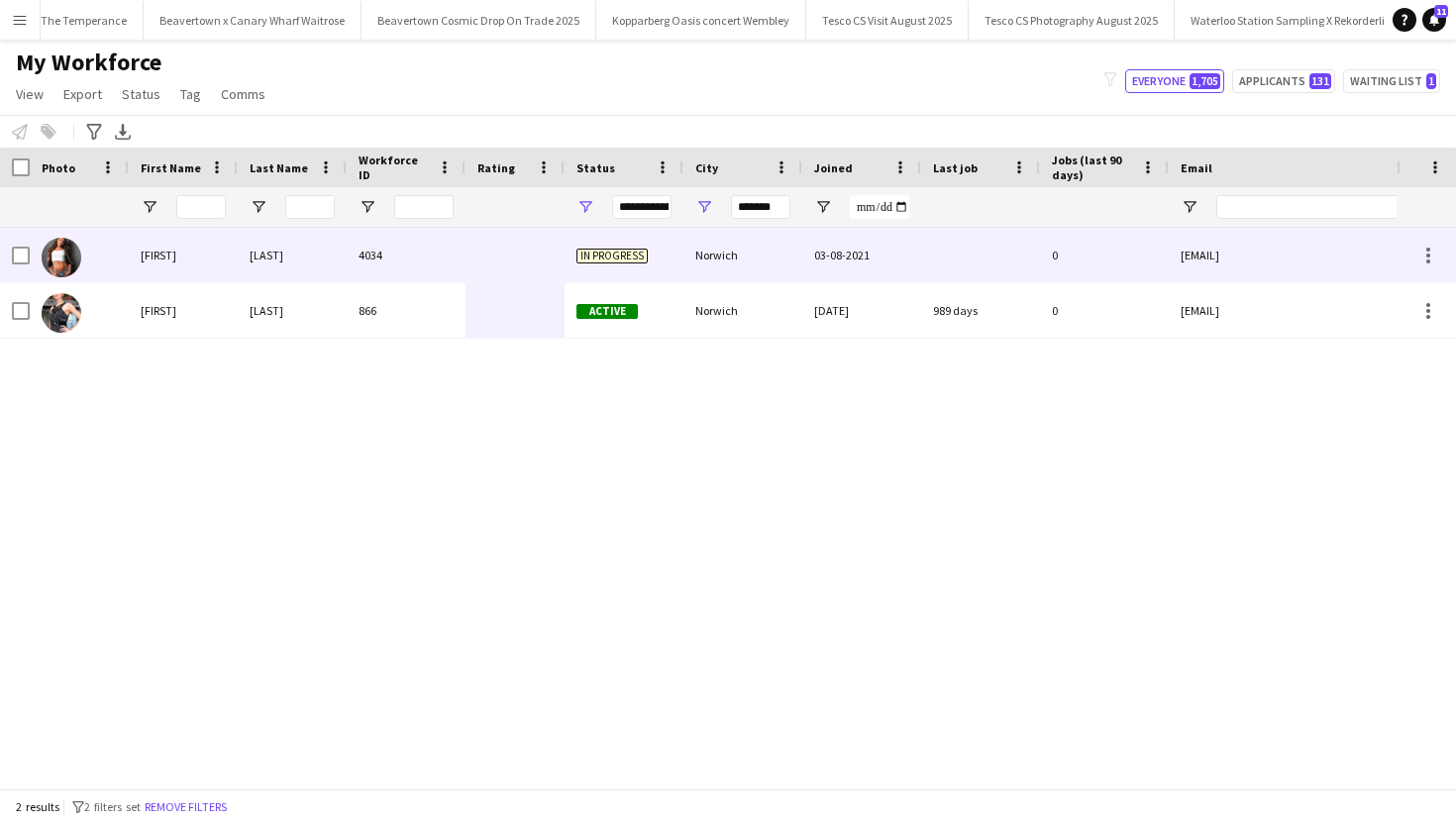 click on "[LAST]" at bounding box center [292, 255] 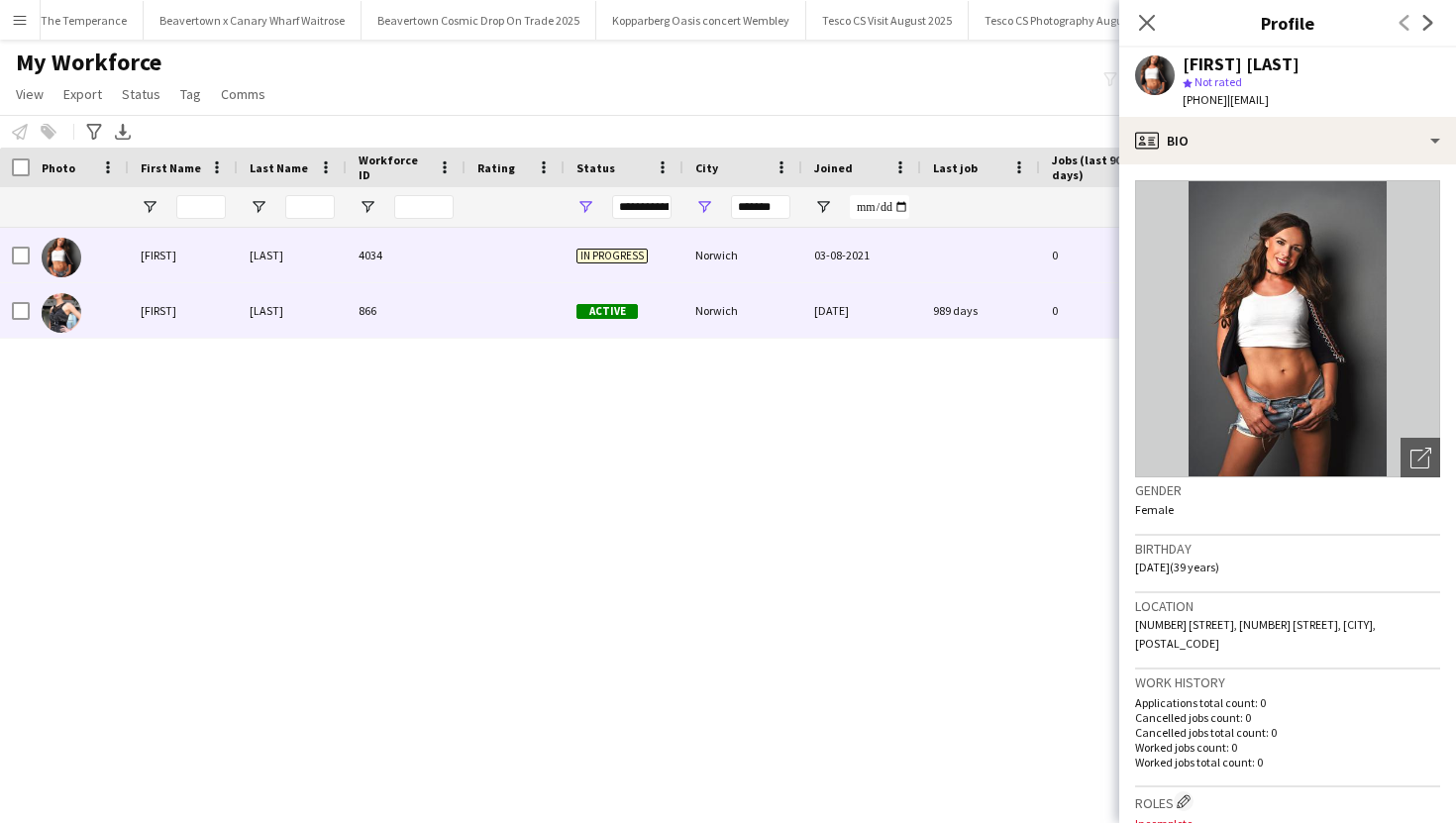 click at bounding box center (515, 310) 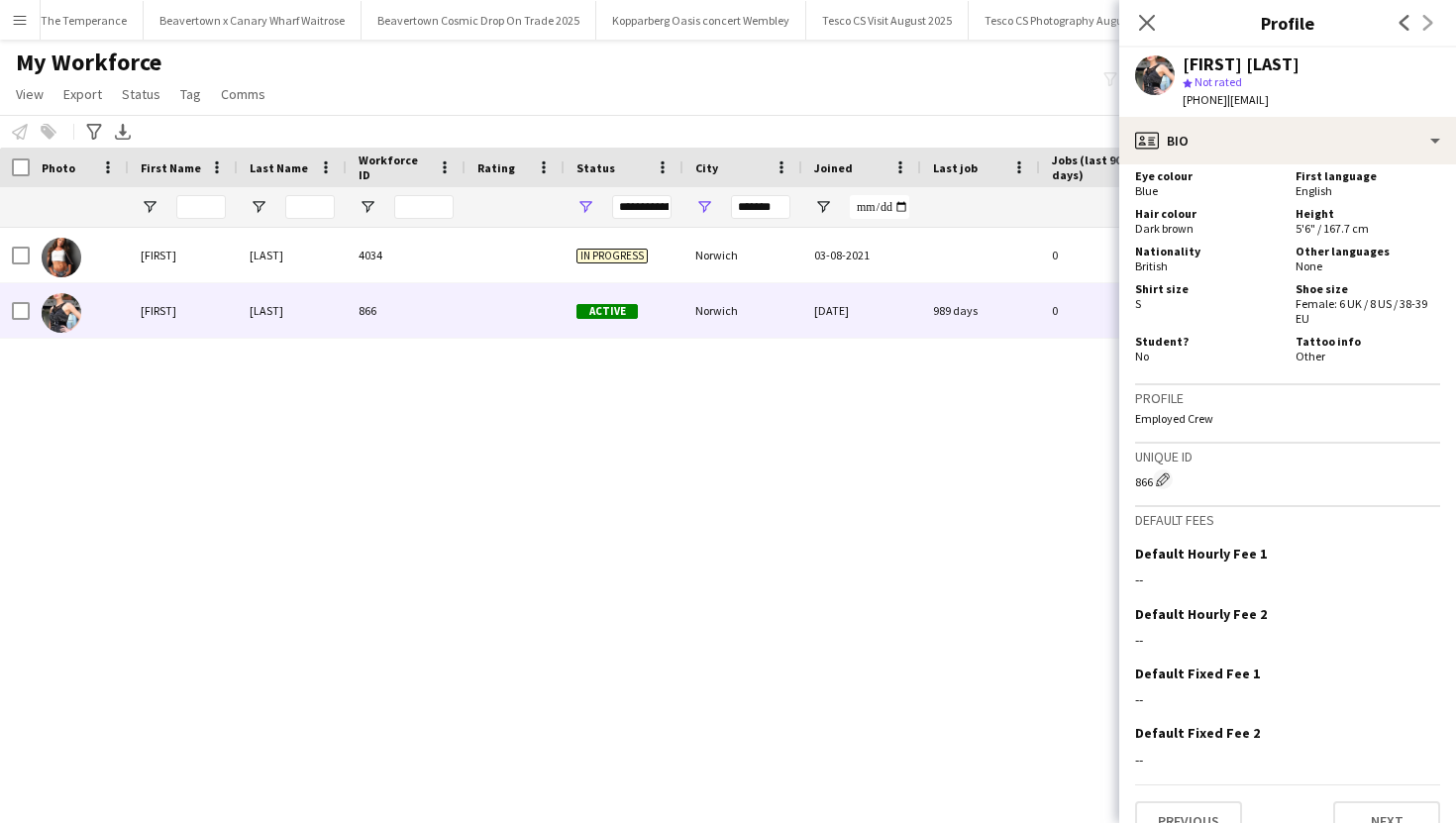 scroll, scrollTop: 1309, scrollLeft: 0, axis: vertical 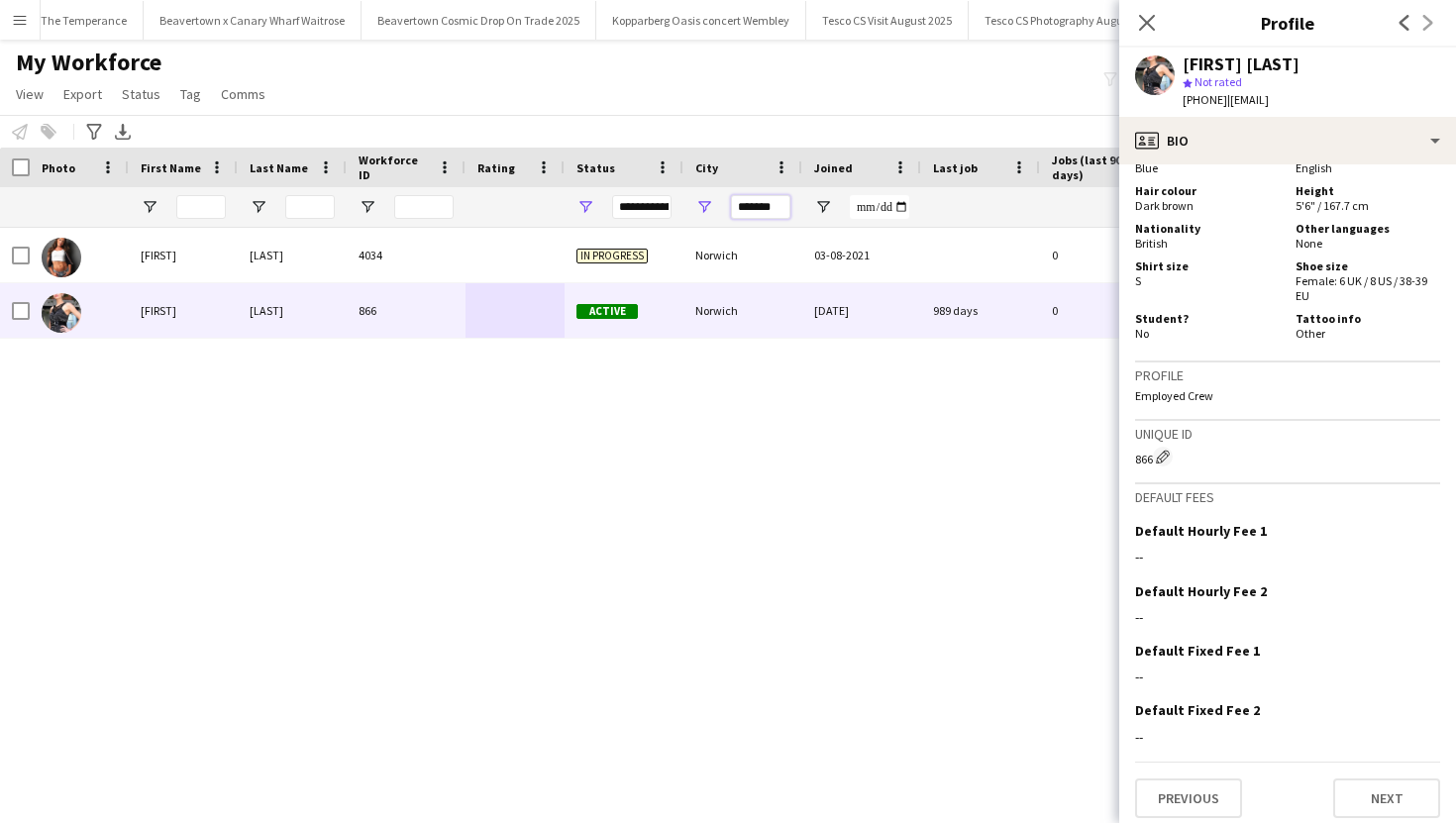 drag, startPoint x: 781, startPoint y: 206, endPoint x: 729, endPoint y: 206, distance: 52 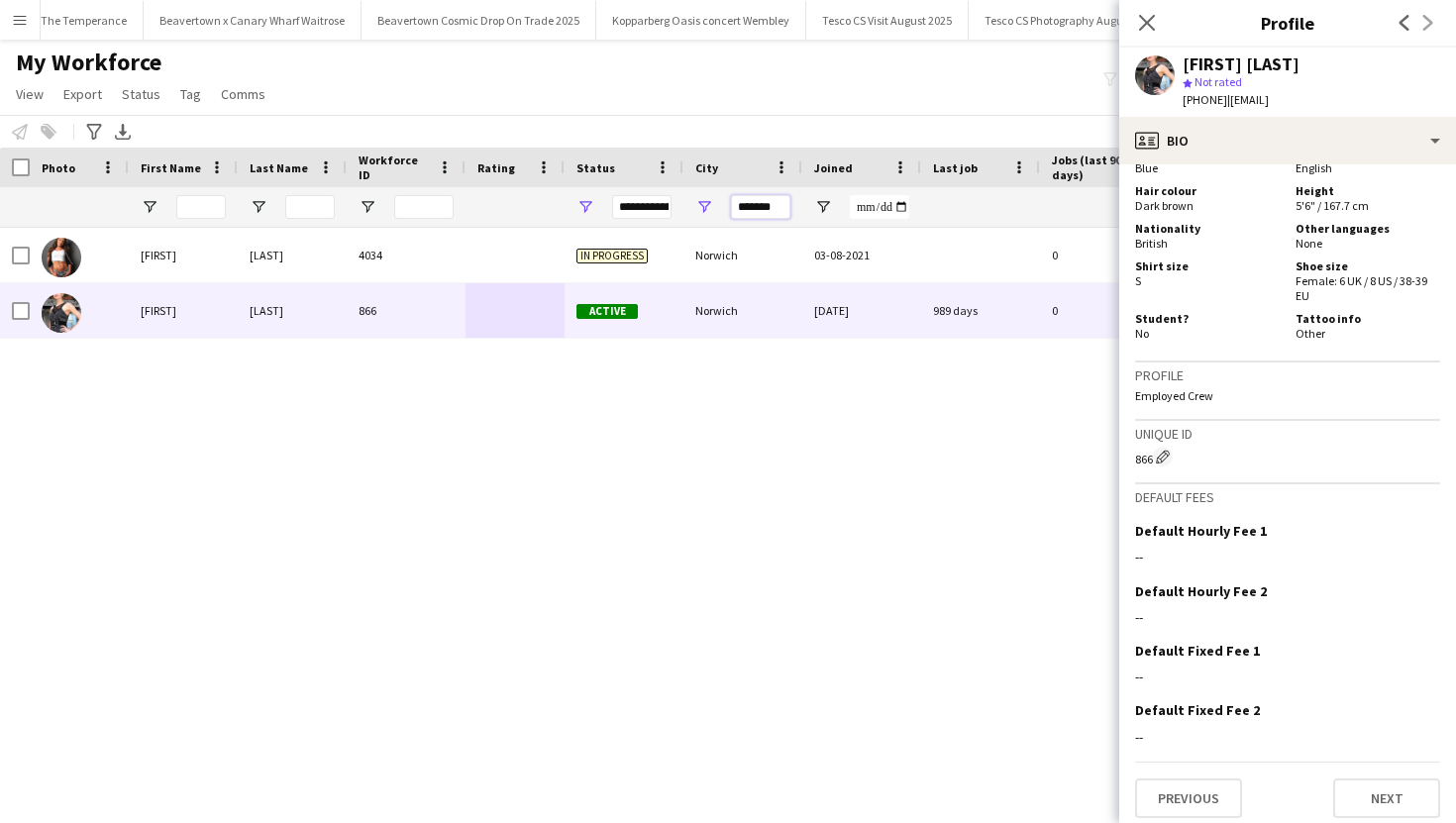 click on "*******" at bounding box center [743, 207] 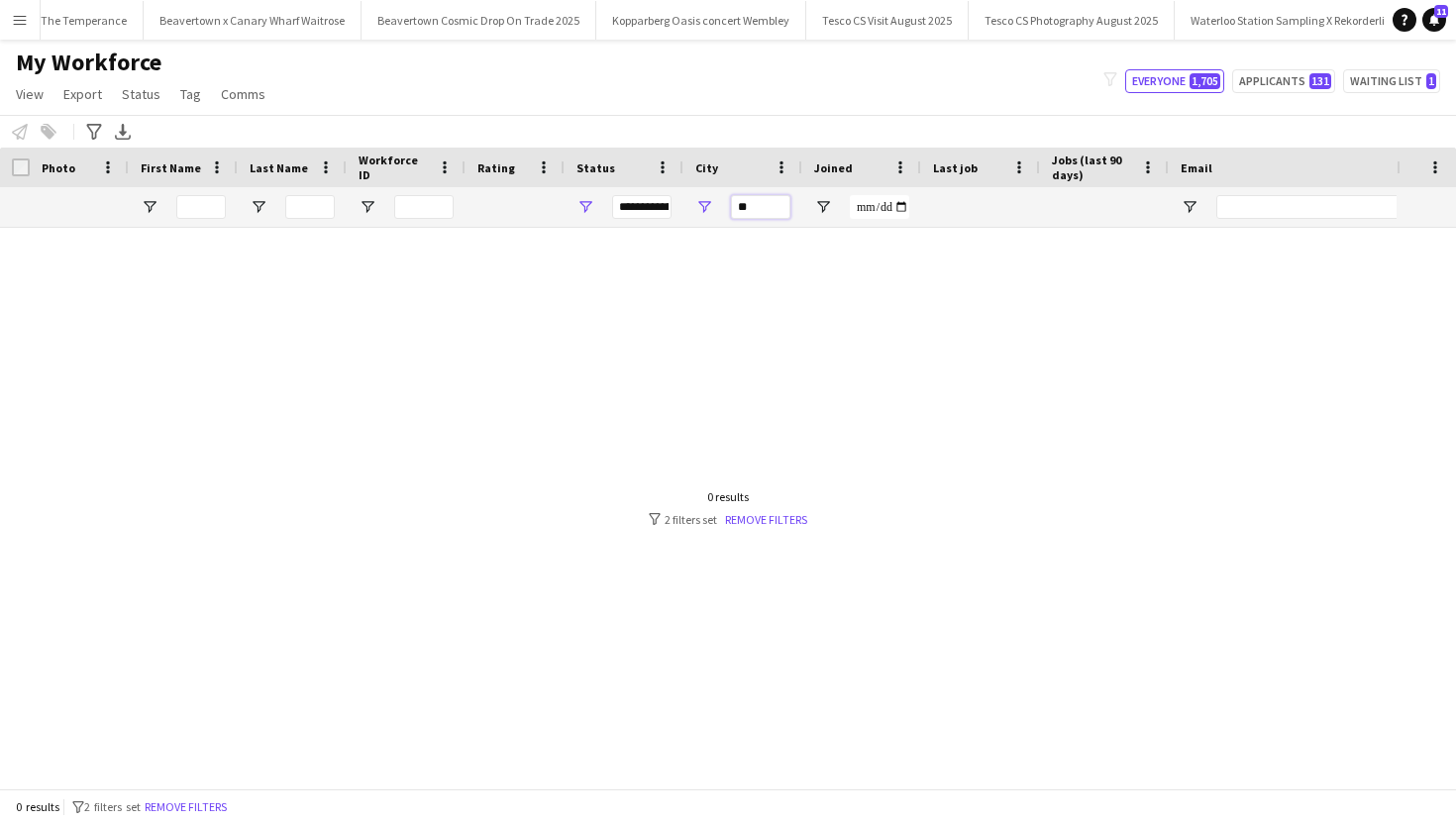 type on "*" 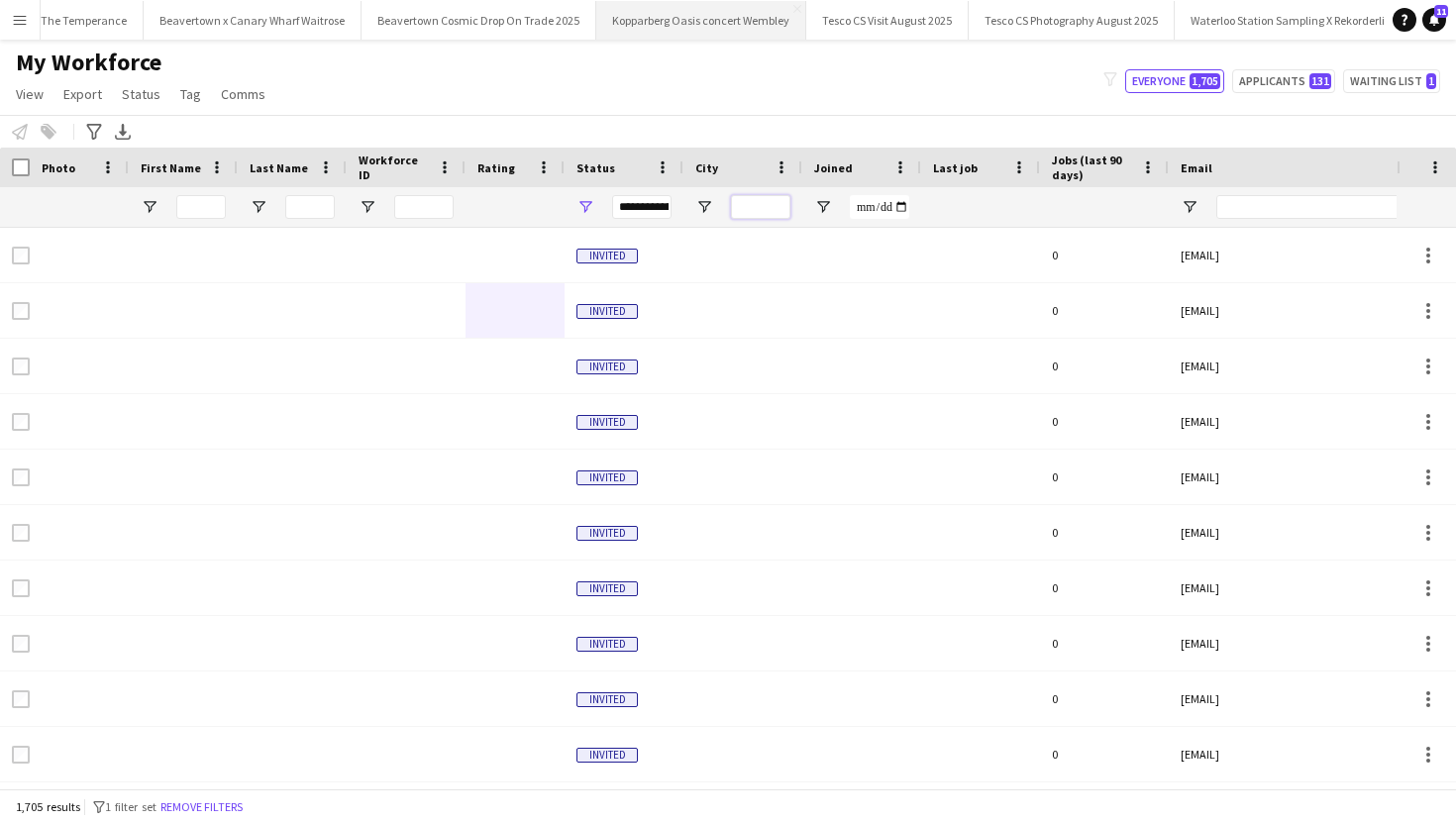 type 